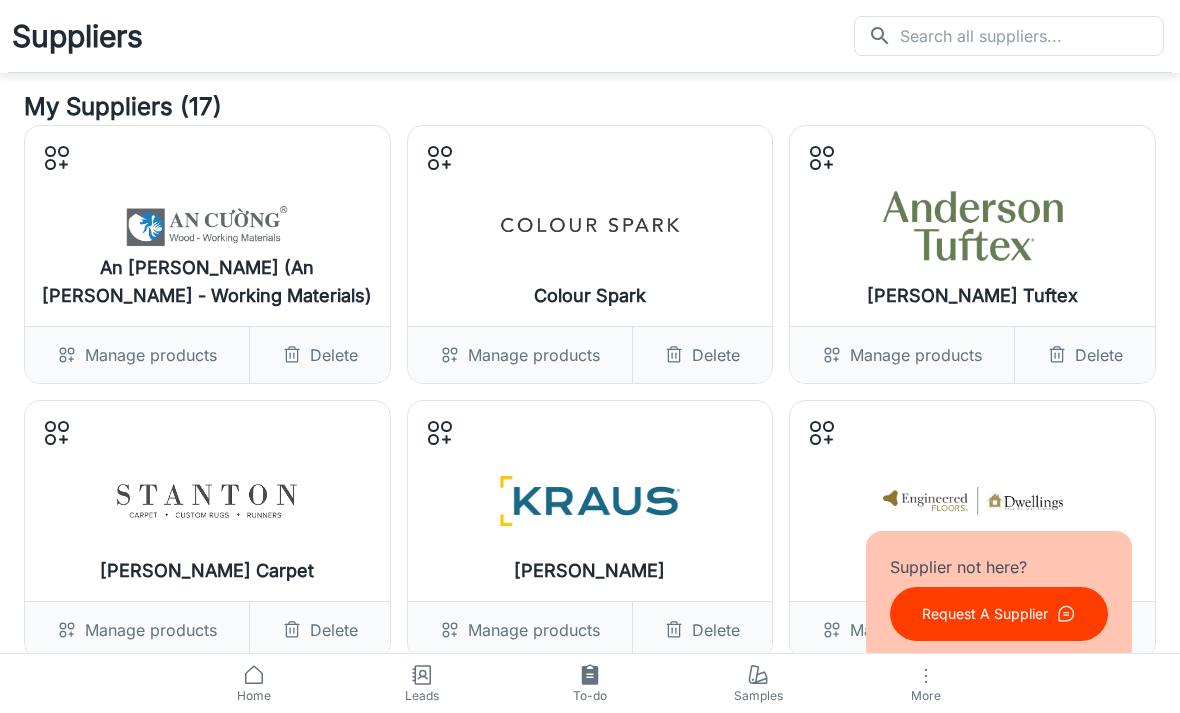 scroll, scrollTop: 646, scrollLeft: 0, axis: vertical 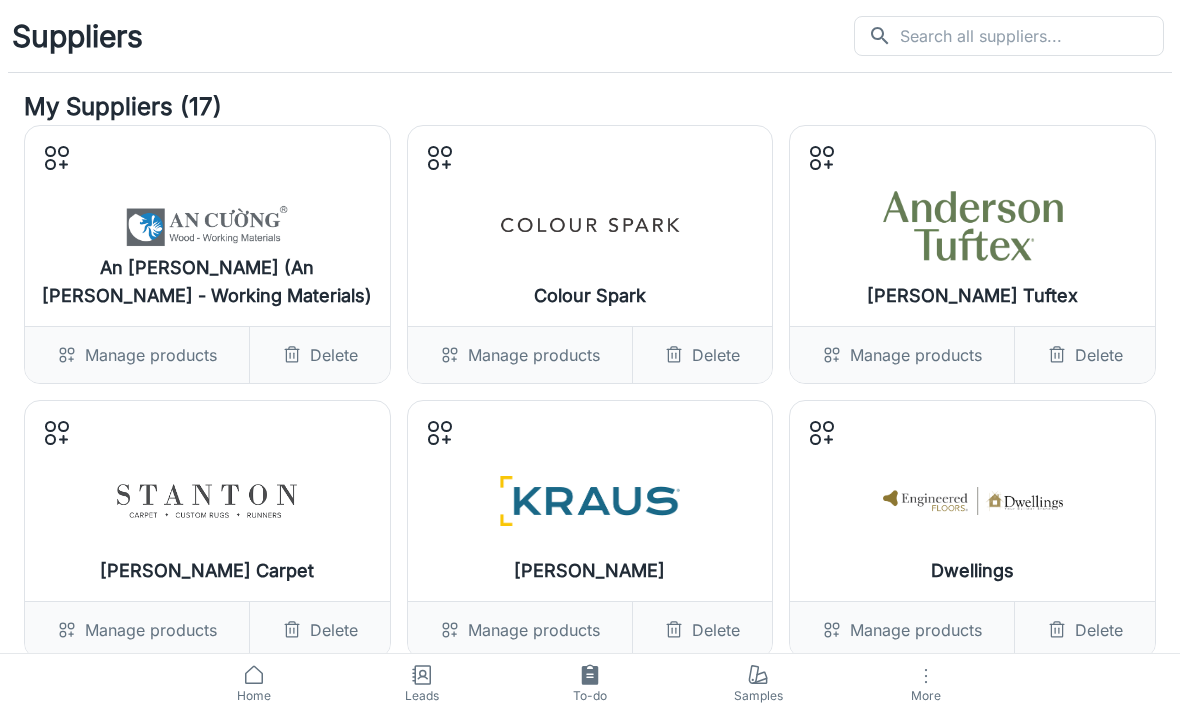 click at bounding box center [1032, 36] 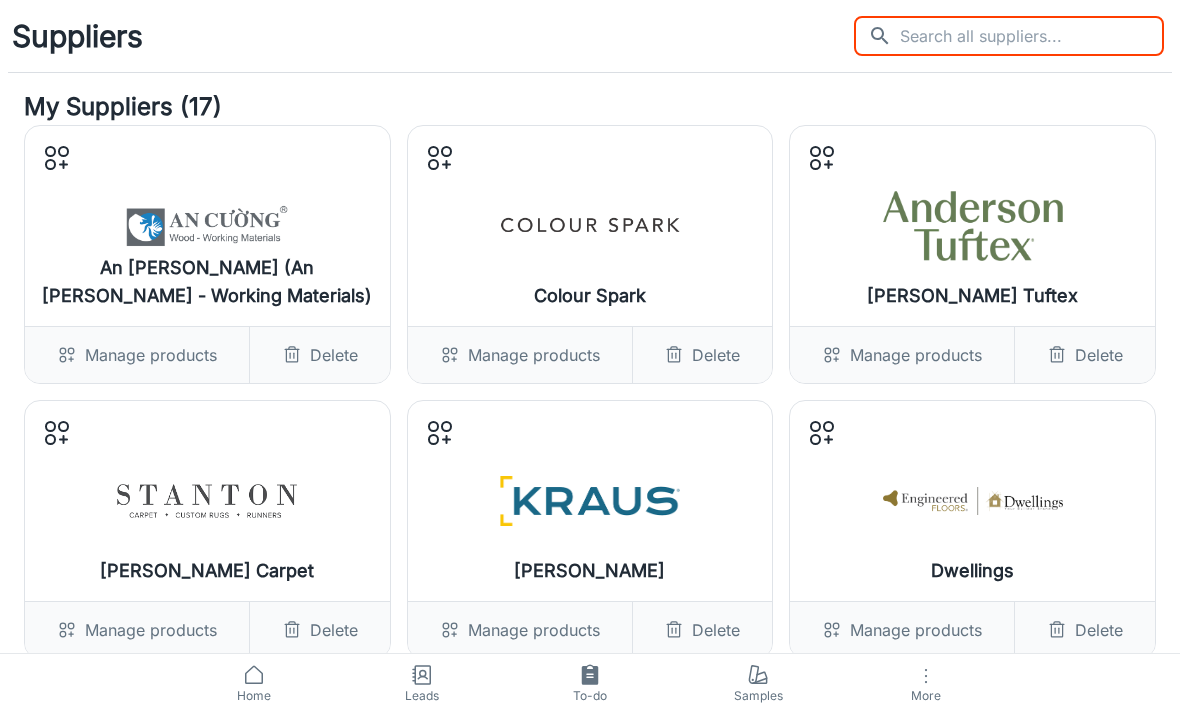 click at bounding box center (1032, 36) 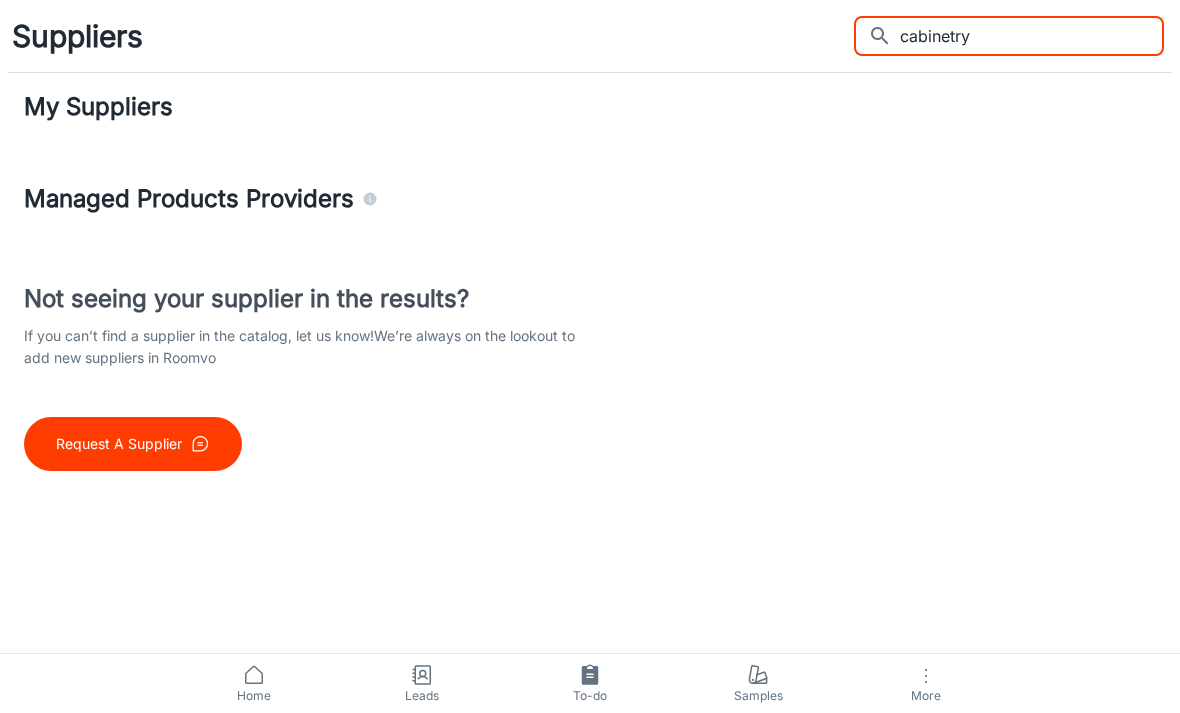 click on "cabinetry" at bounding box center [1032, 36] 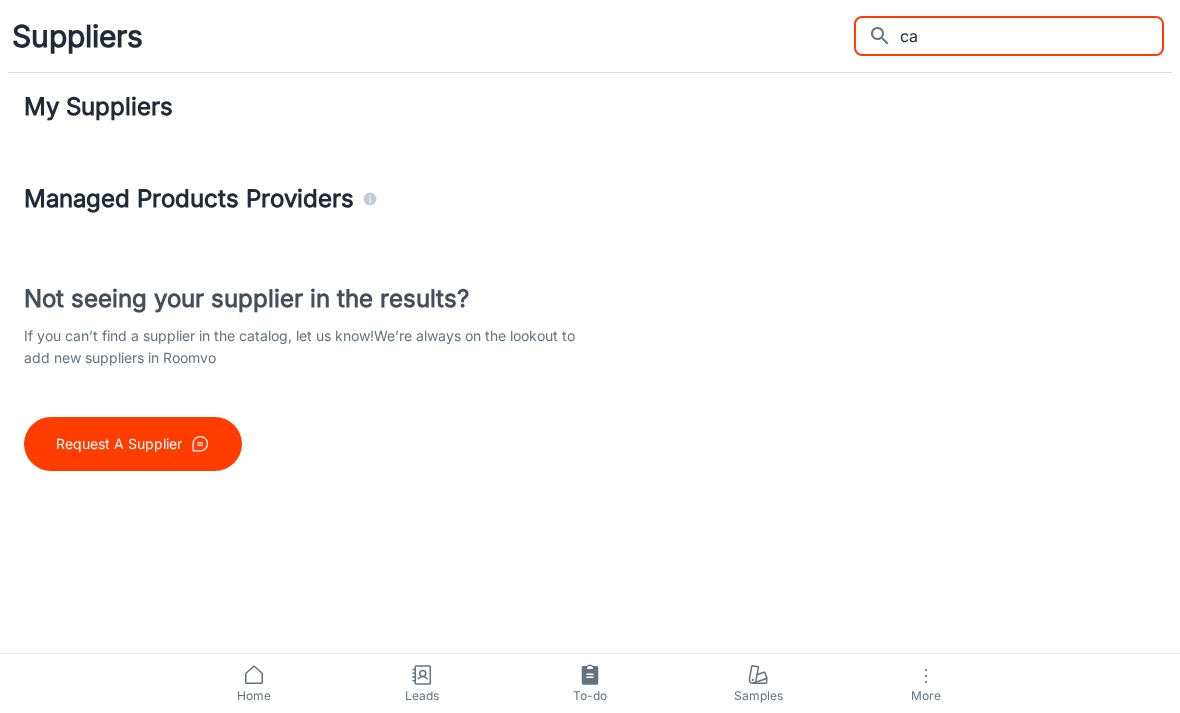 type on "c" 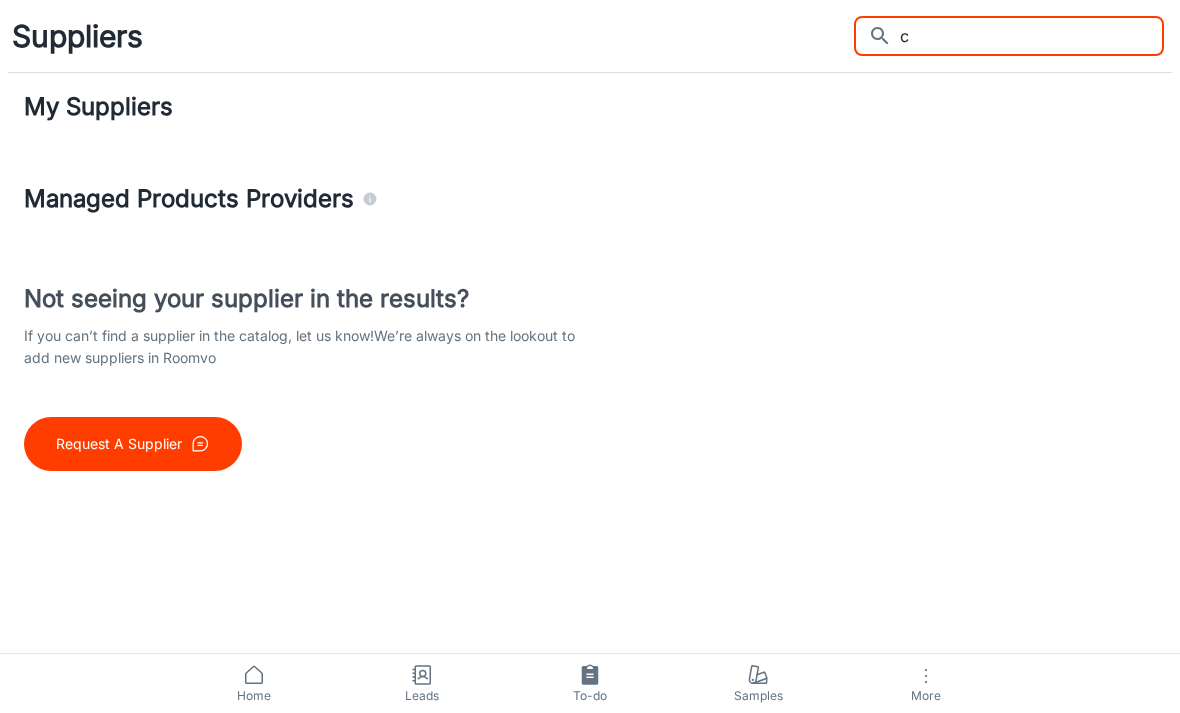 type 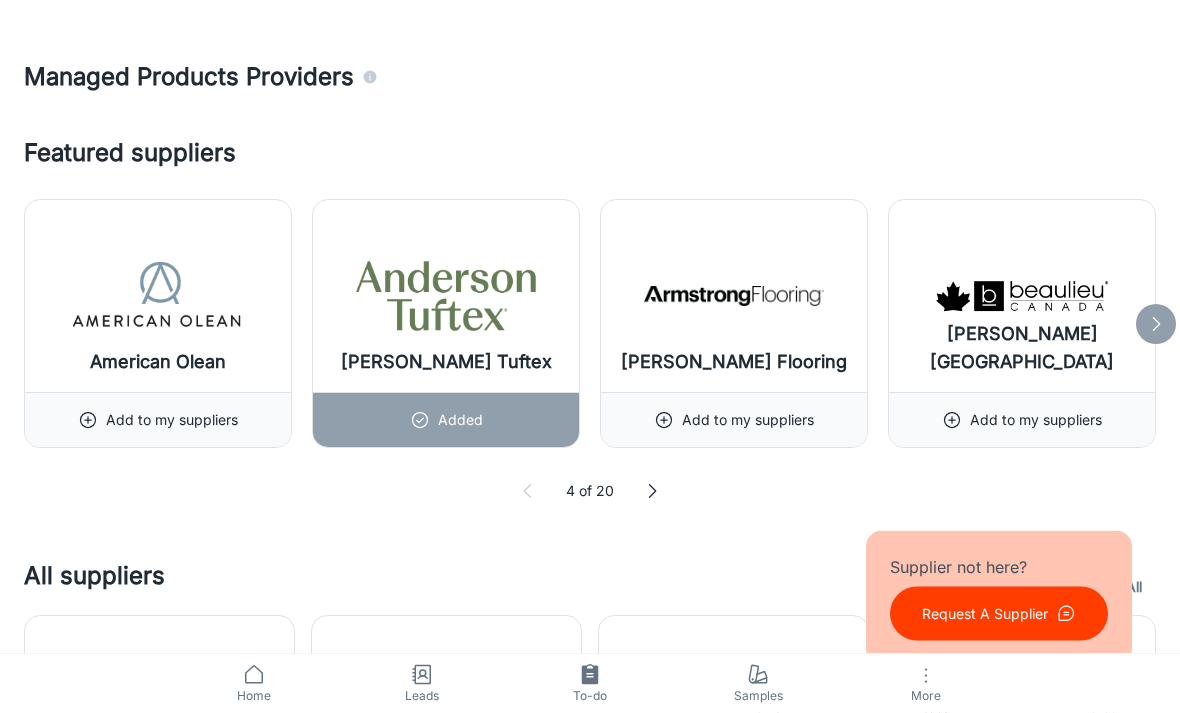 scroll, scrollTop: 987, scrollLeft: 0, axis: vertical 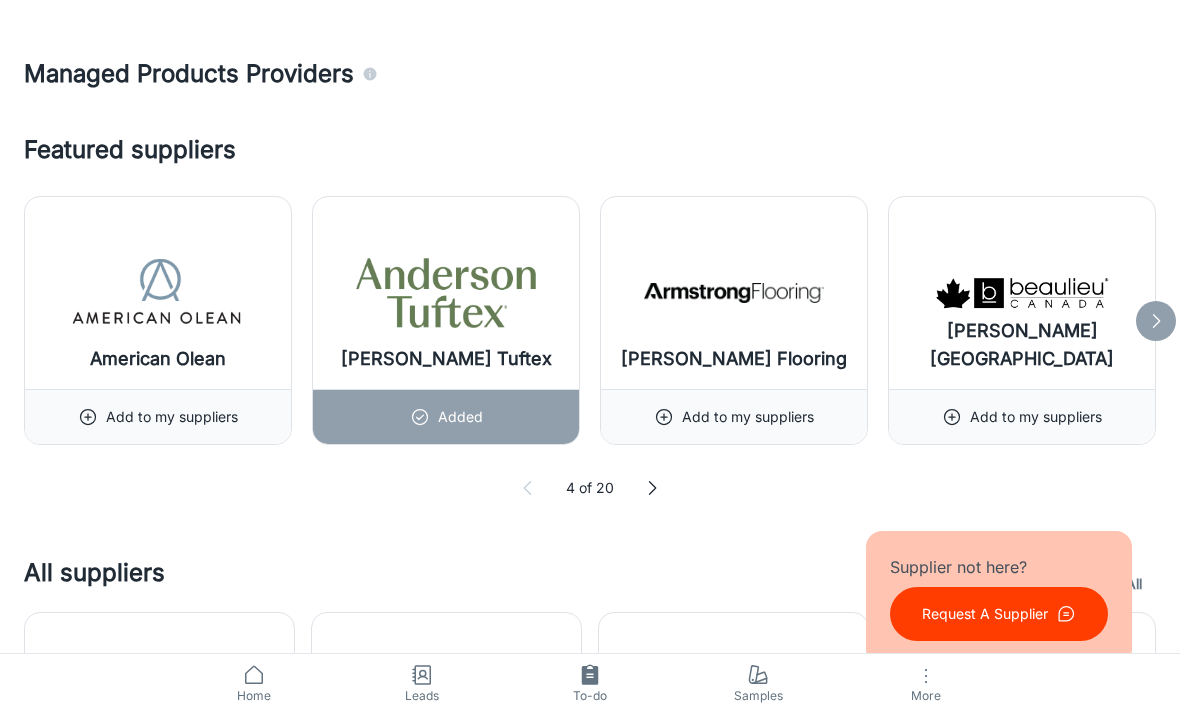 click 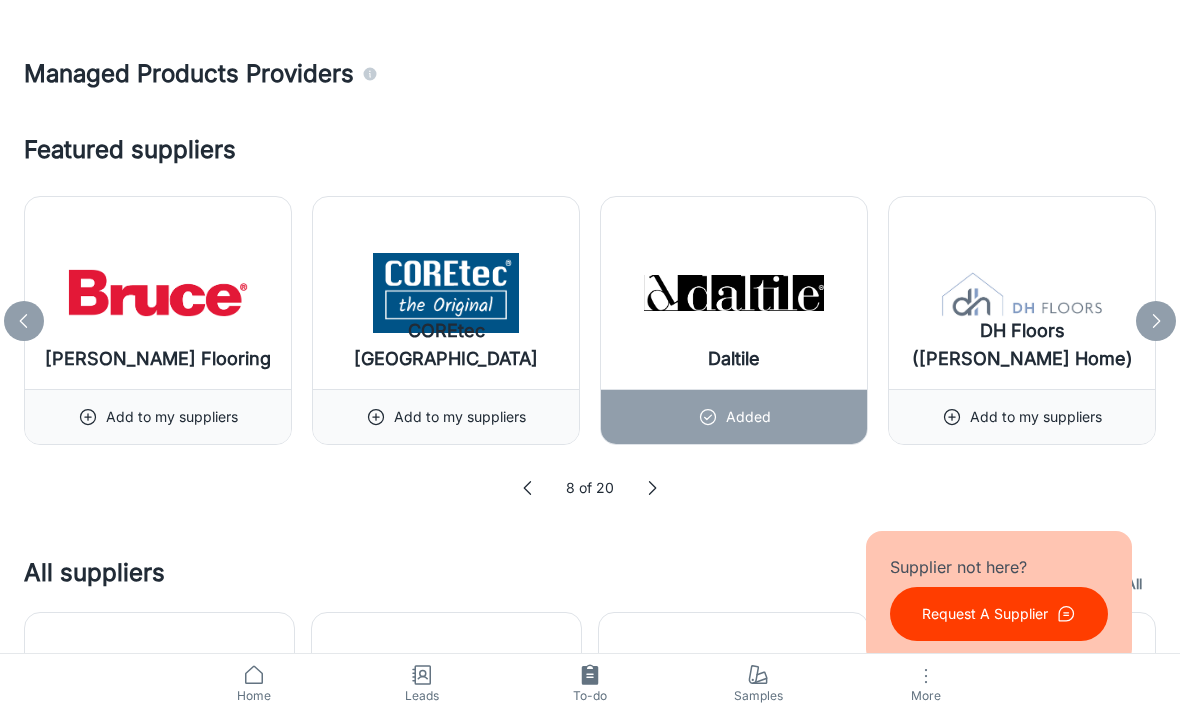 click at bounding box center [1156, 321] 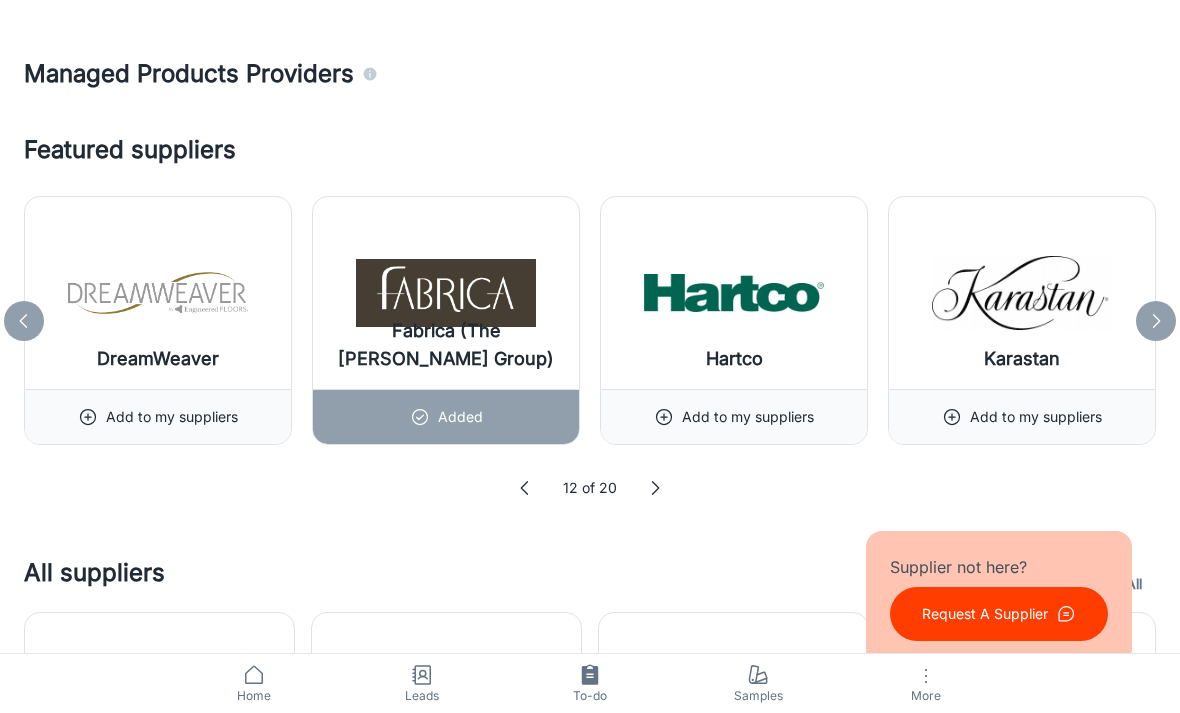 click at bounding box center [1156, 321] 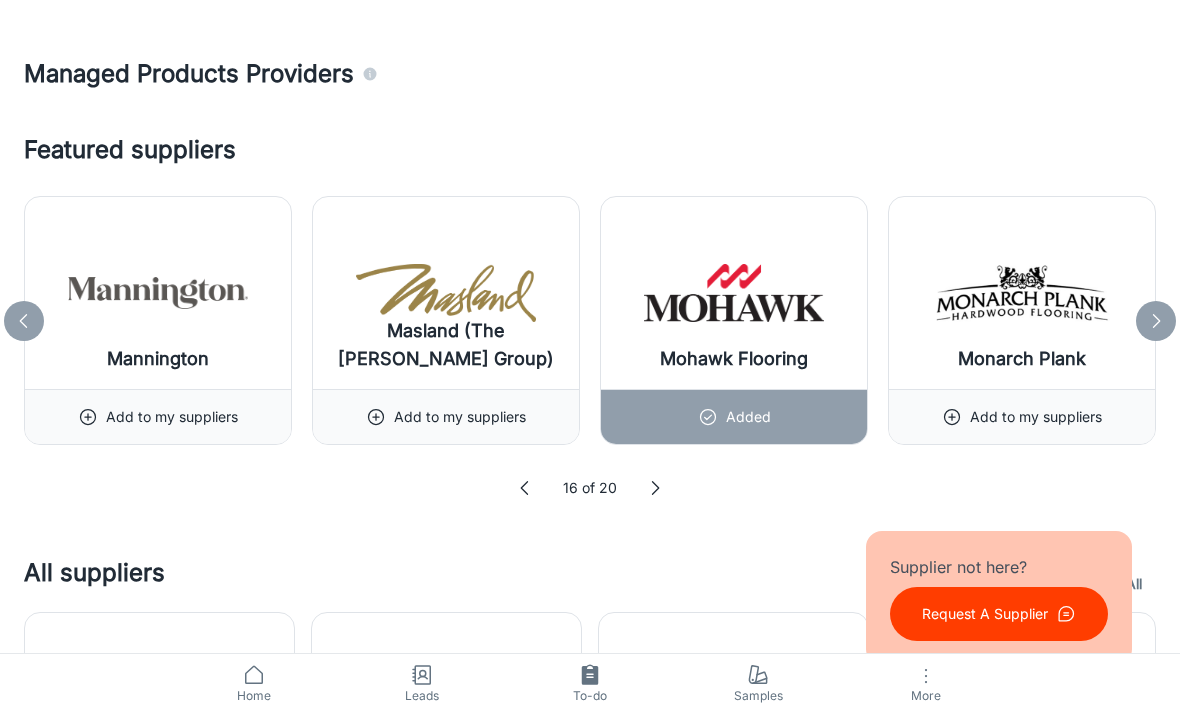 click 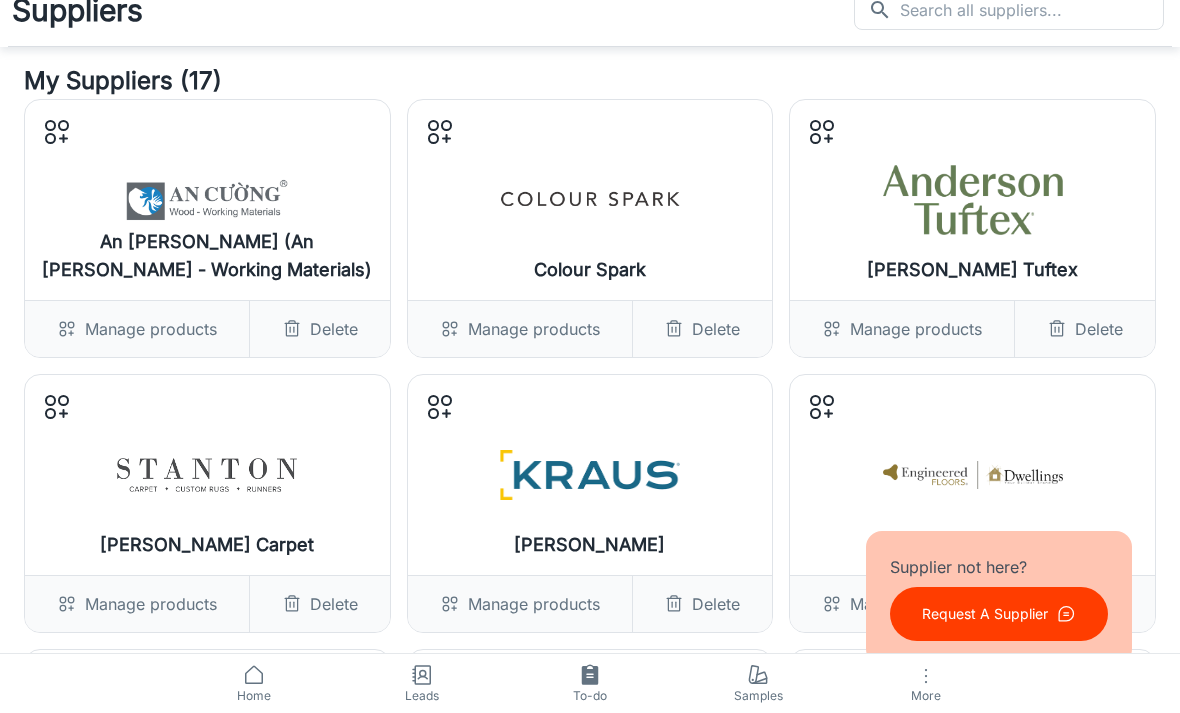 scroll, scrollTop: 0, scrollLeft: 0, axis: both 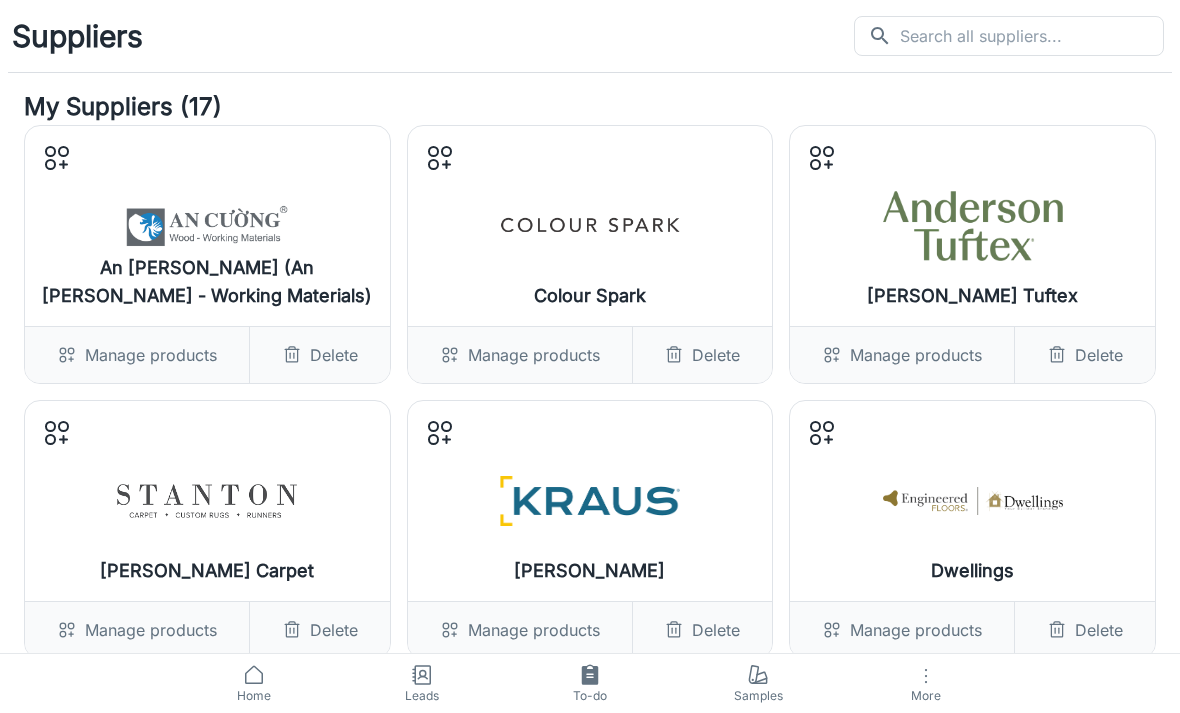 click on "My Suppliers   (17)" at bounding box center [590, 107] 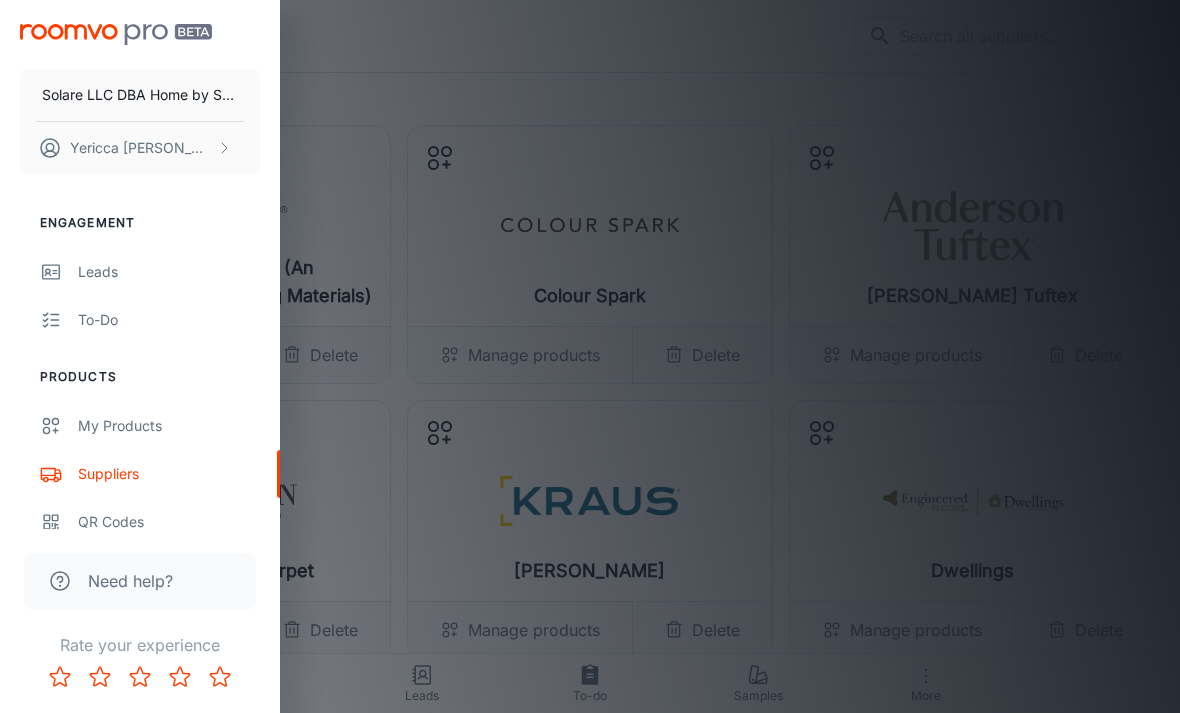click on "Suppliers" at bounding box center (169, 474) 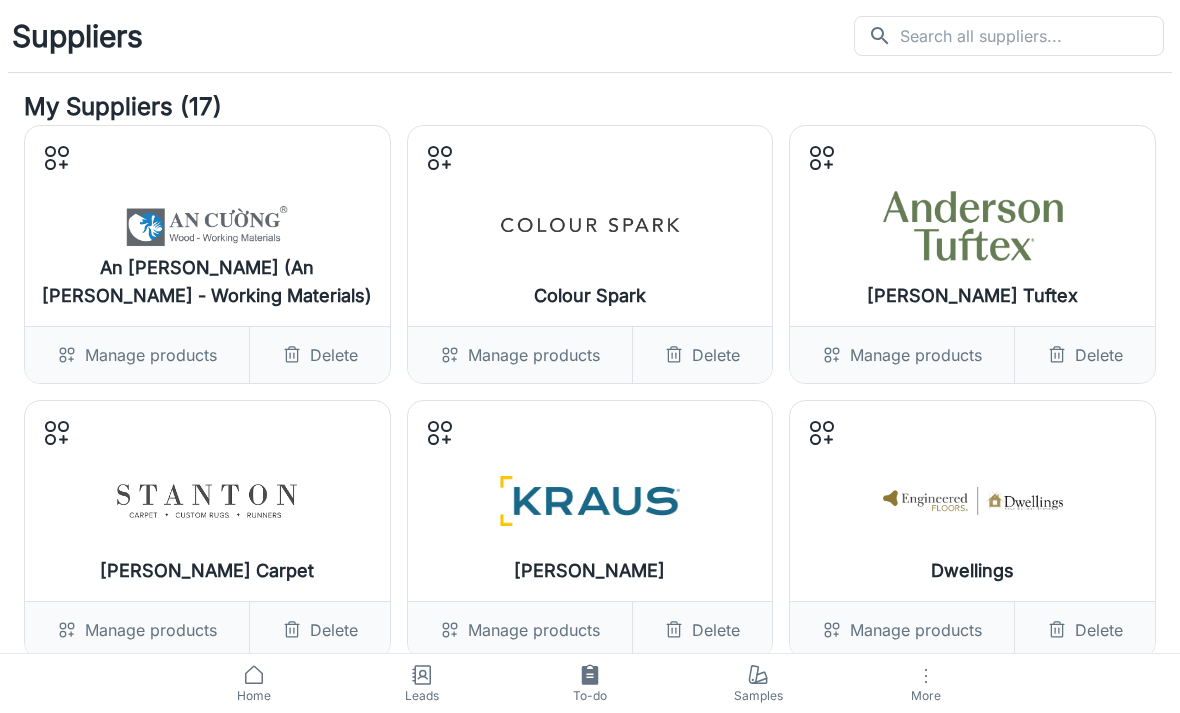 click on "Manage products" at bounding box center [137, 355] 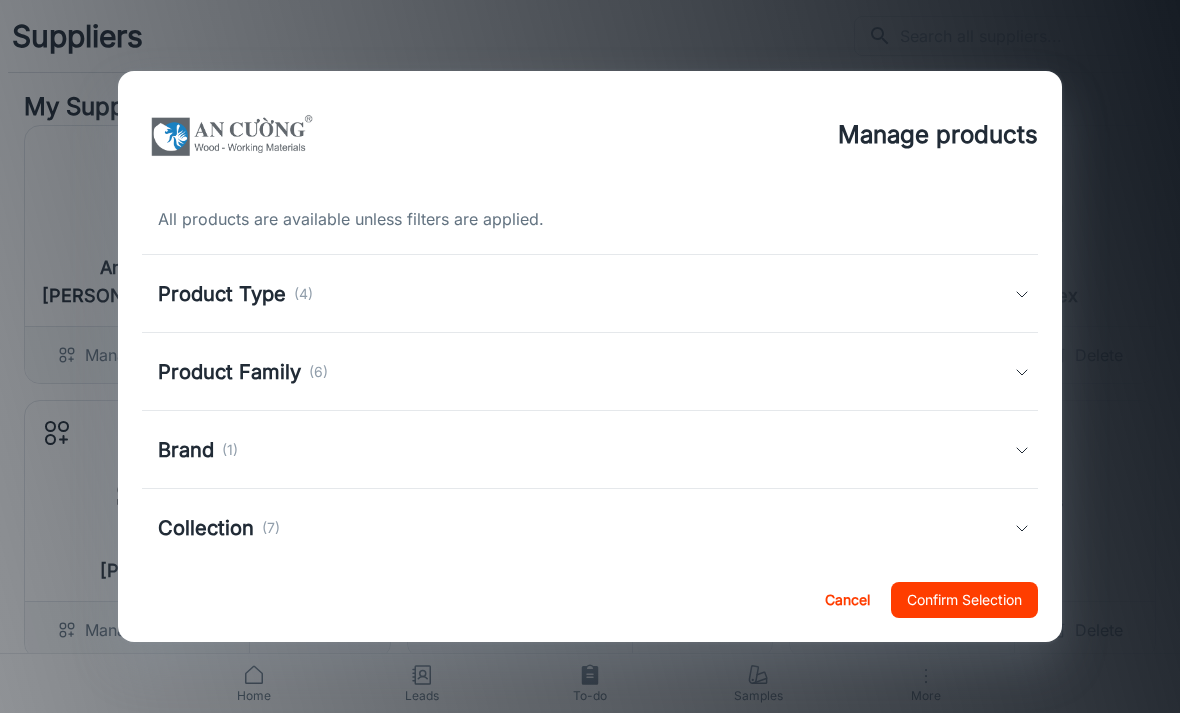 click 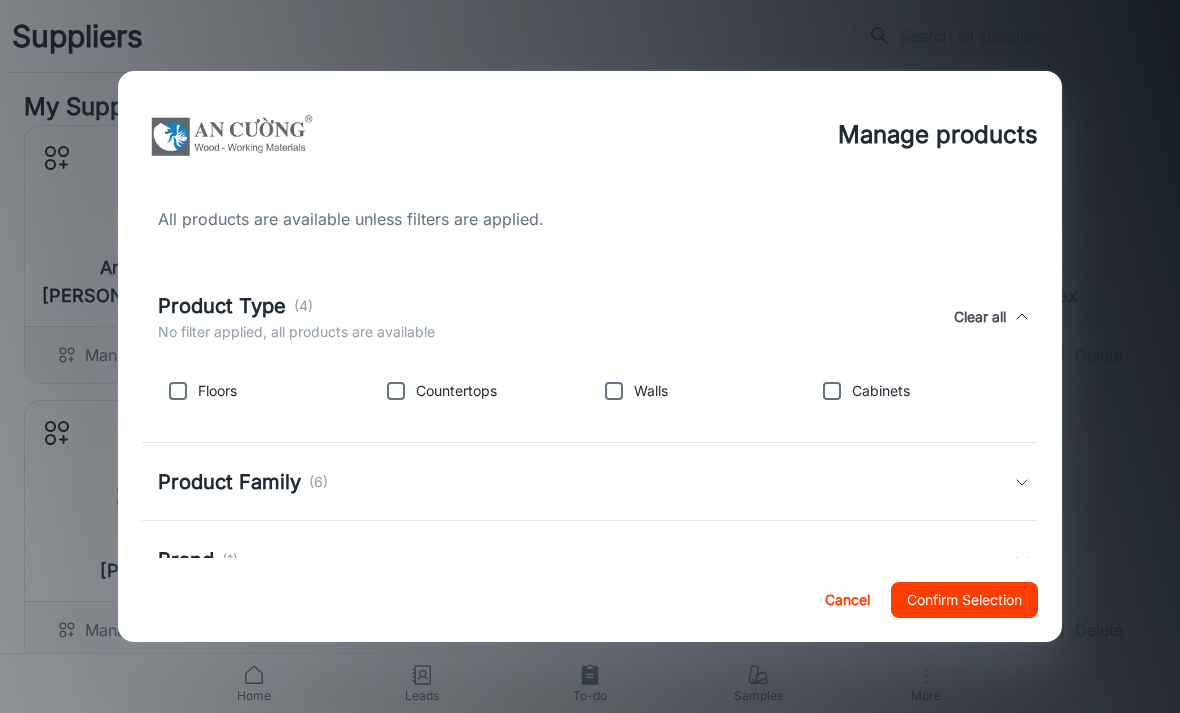 click at bounding box center [832, 391] 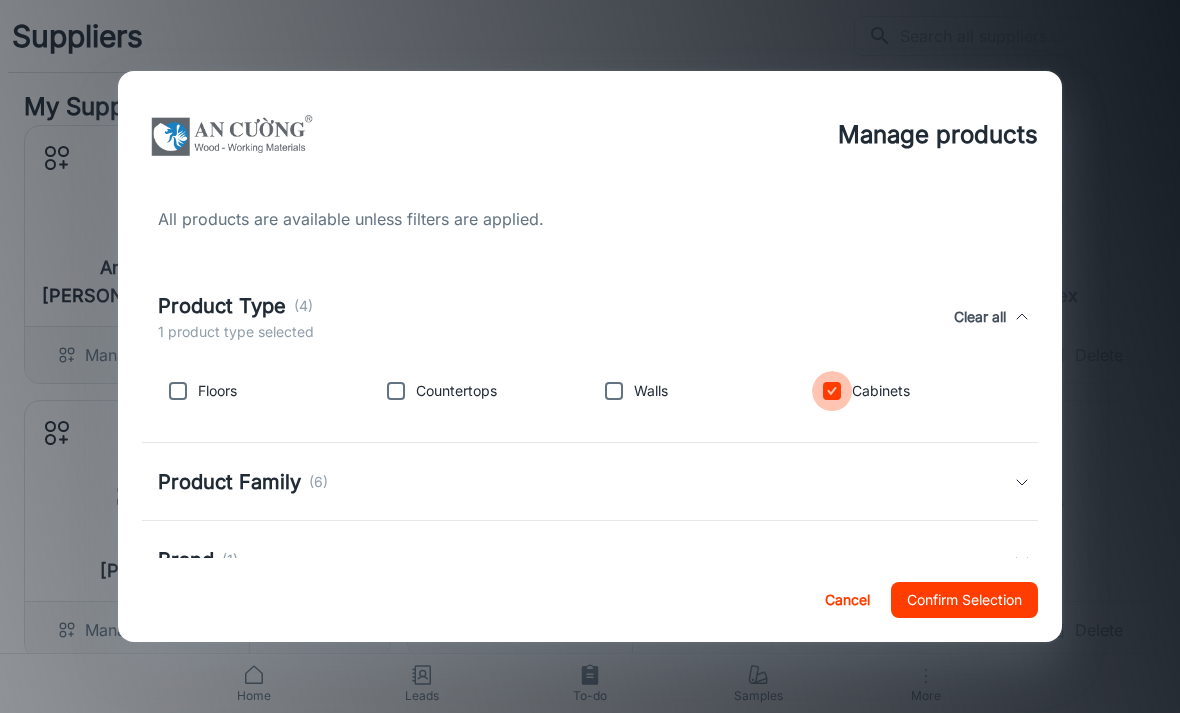click at bounding box center (832, 391) 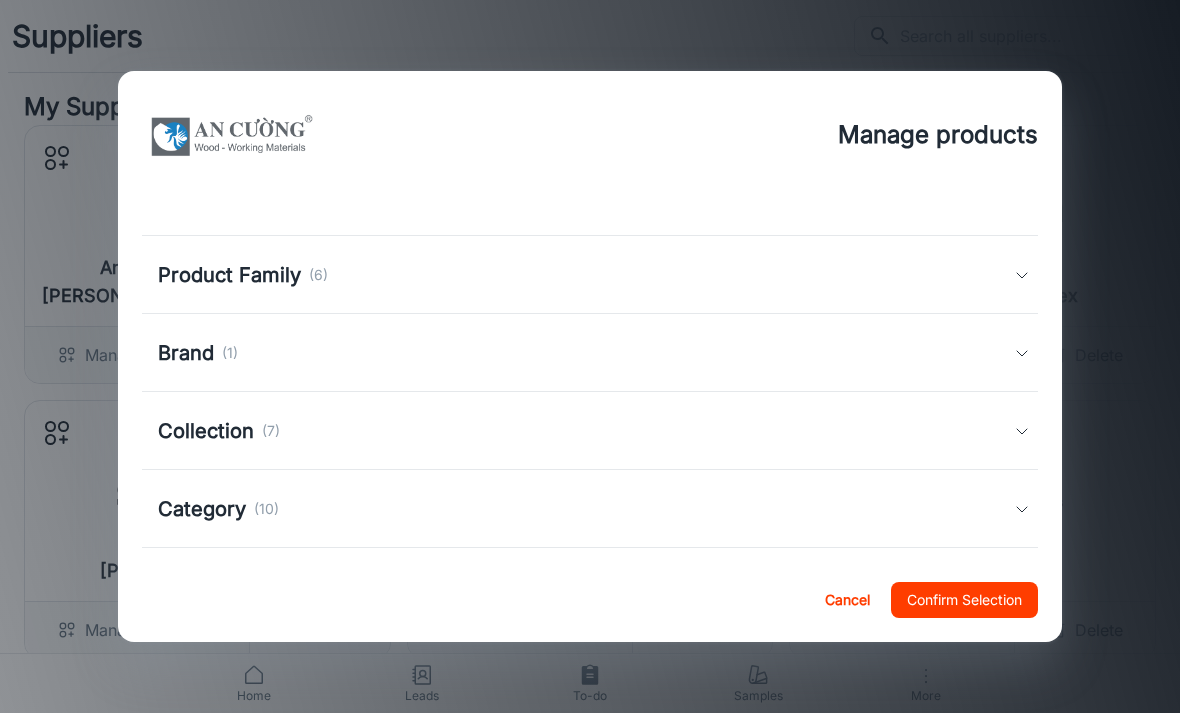 scroll, scrollTop: 194, scrollLeft: 0, axis: vertical 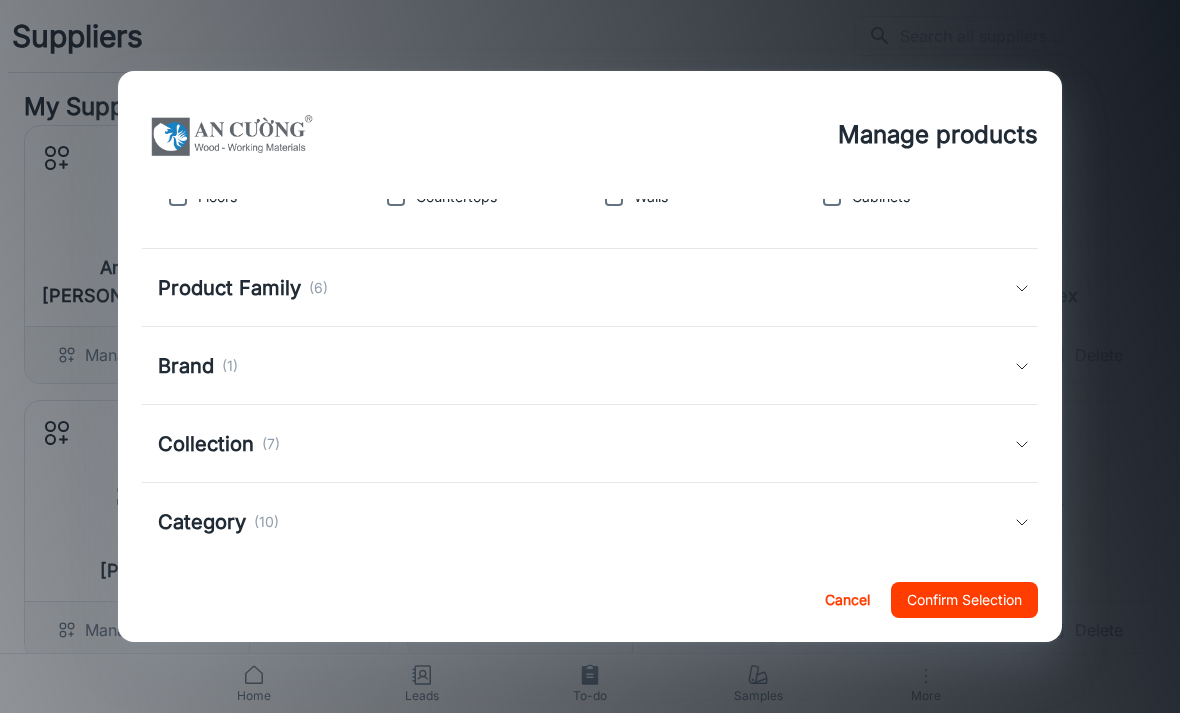 click 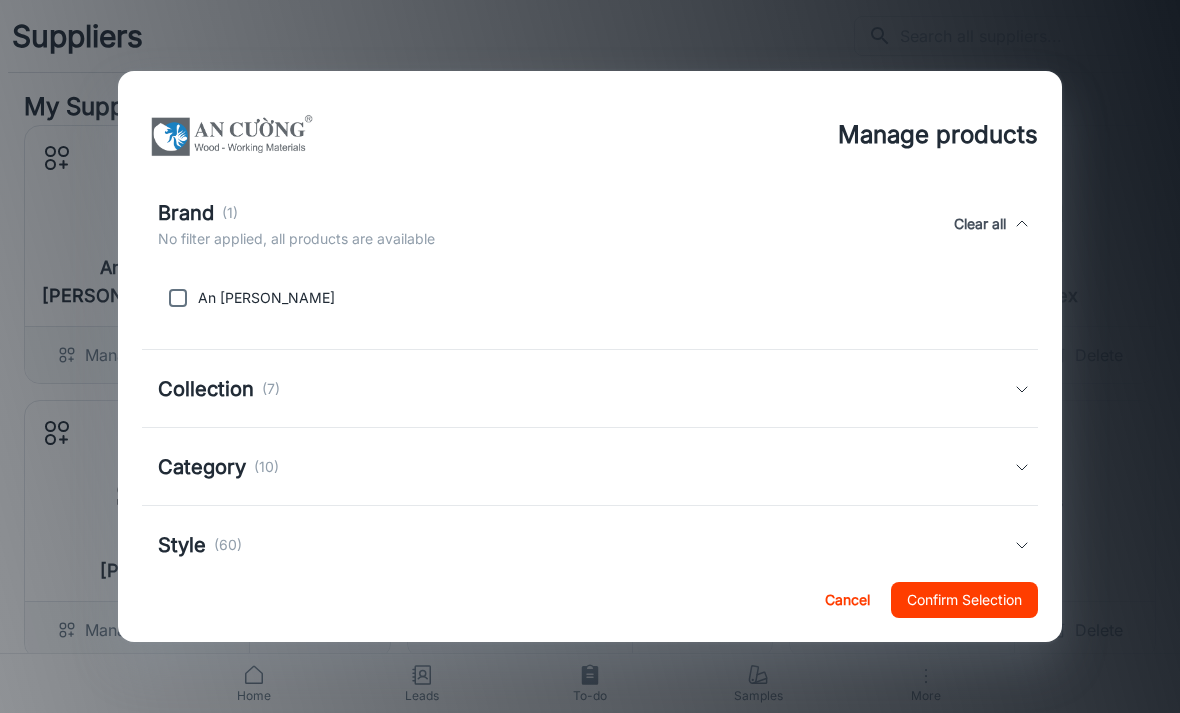scroll, scrollTop: 358, scrollLeft: 0, axis: vertical 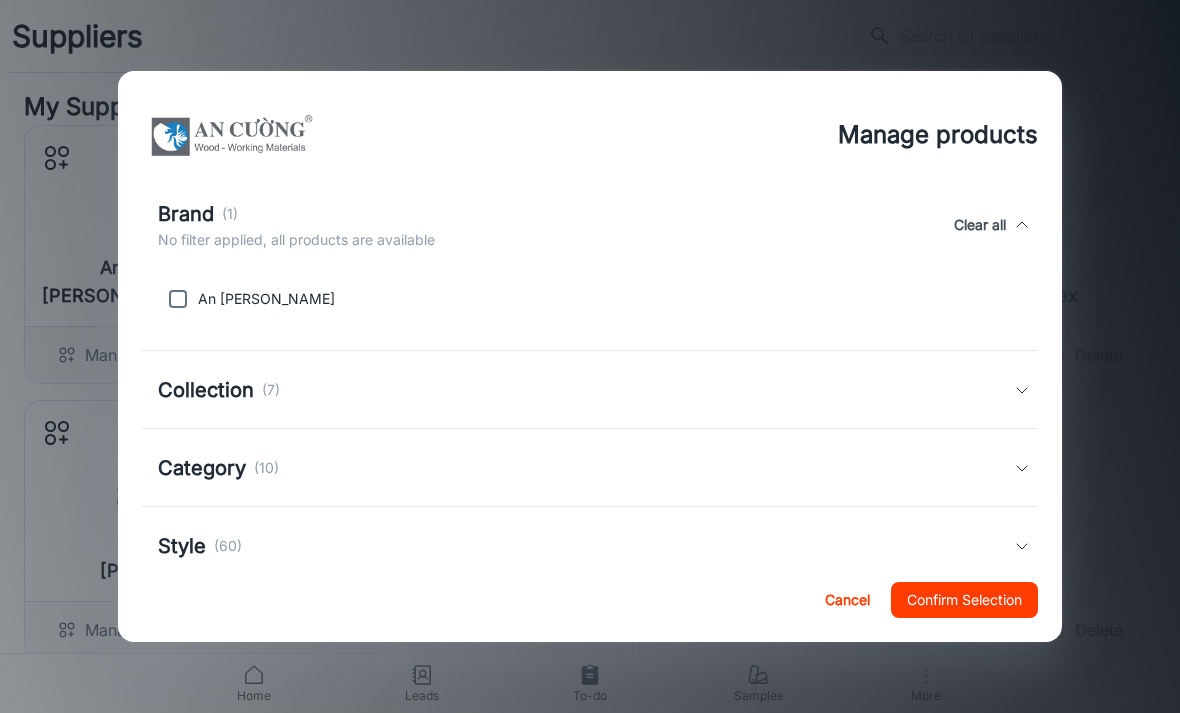 click 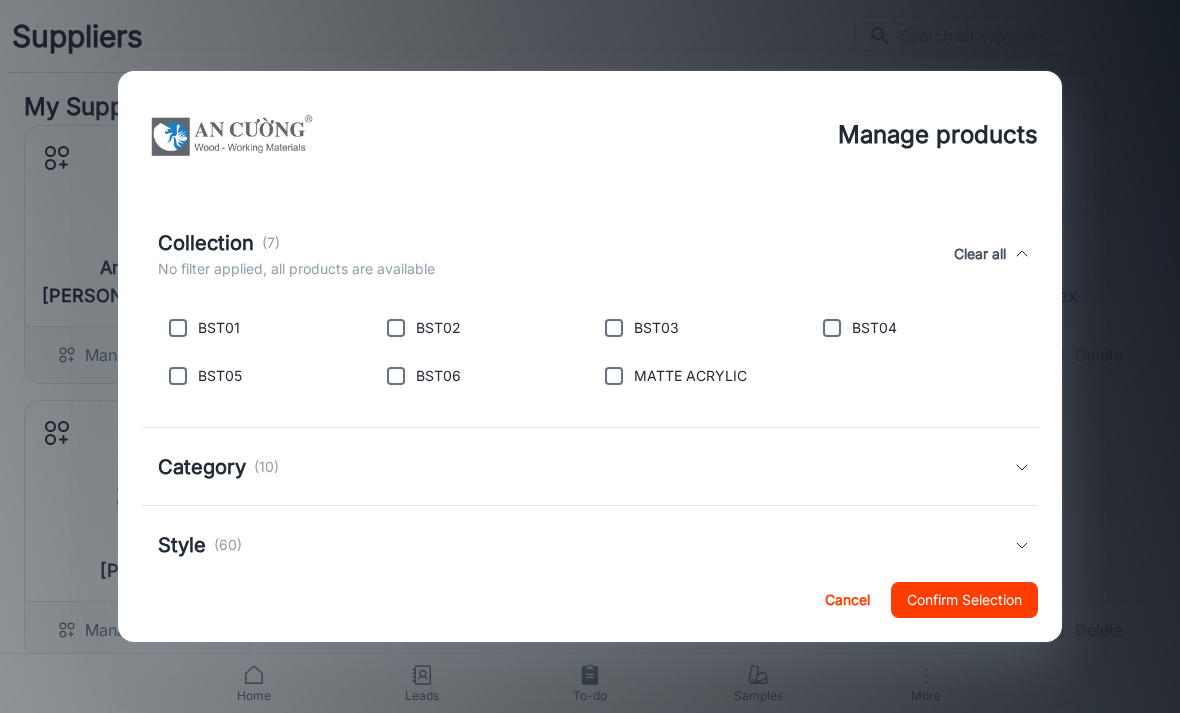 scroll, scrollTop: 516, scrollLeft: 0, axis: vertical 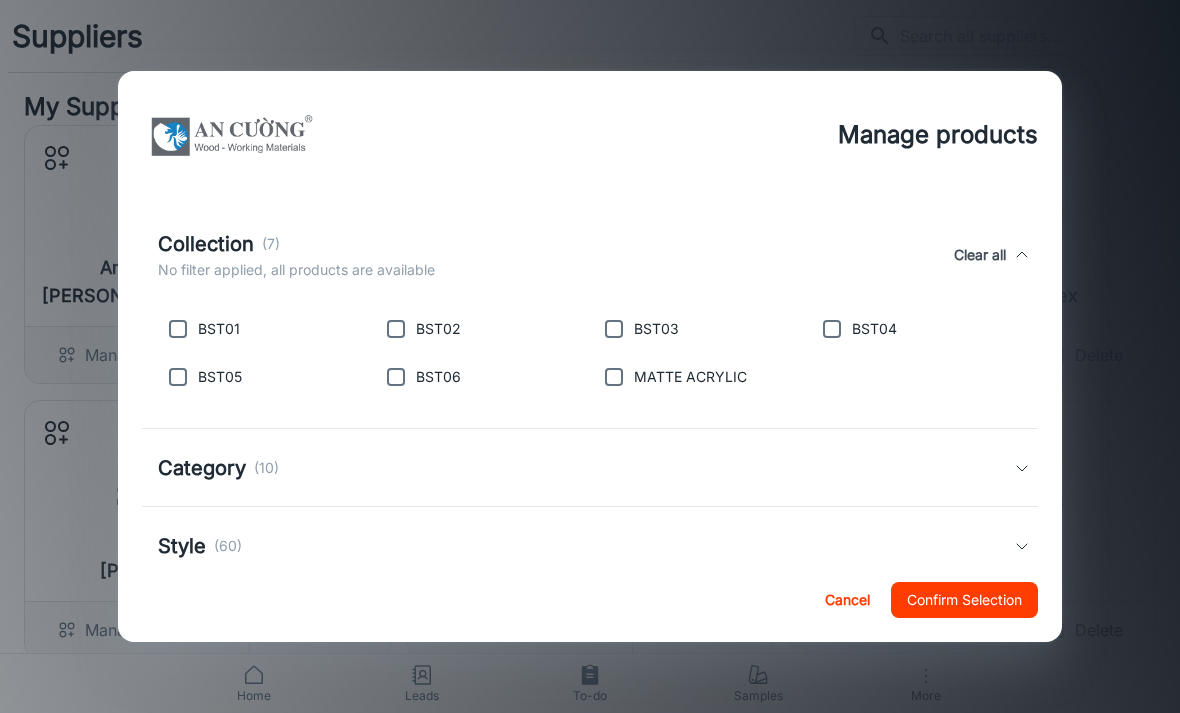 click on "Style (60)" at bounding box center [590, 546] 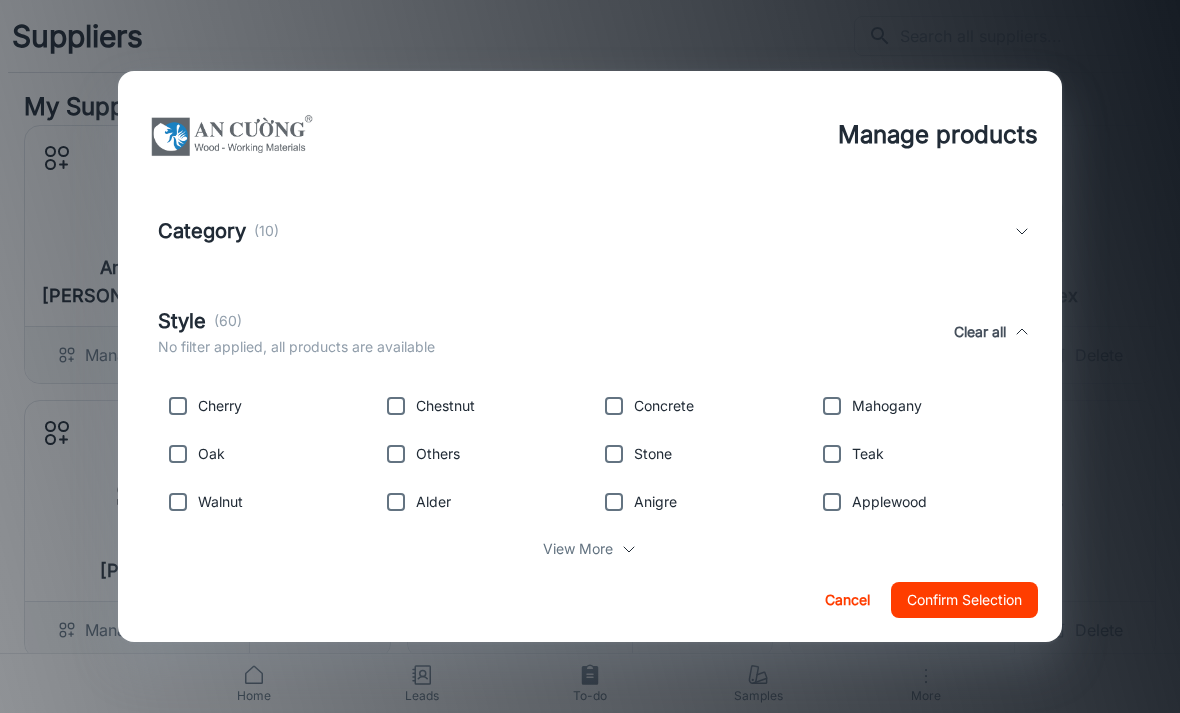 scroll, scrollTop: 752, scrollLeft: 0, axis: vertical 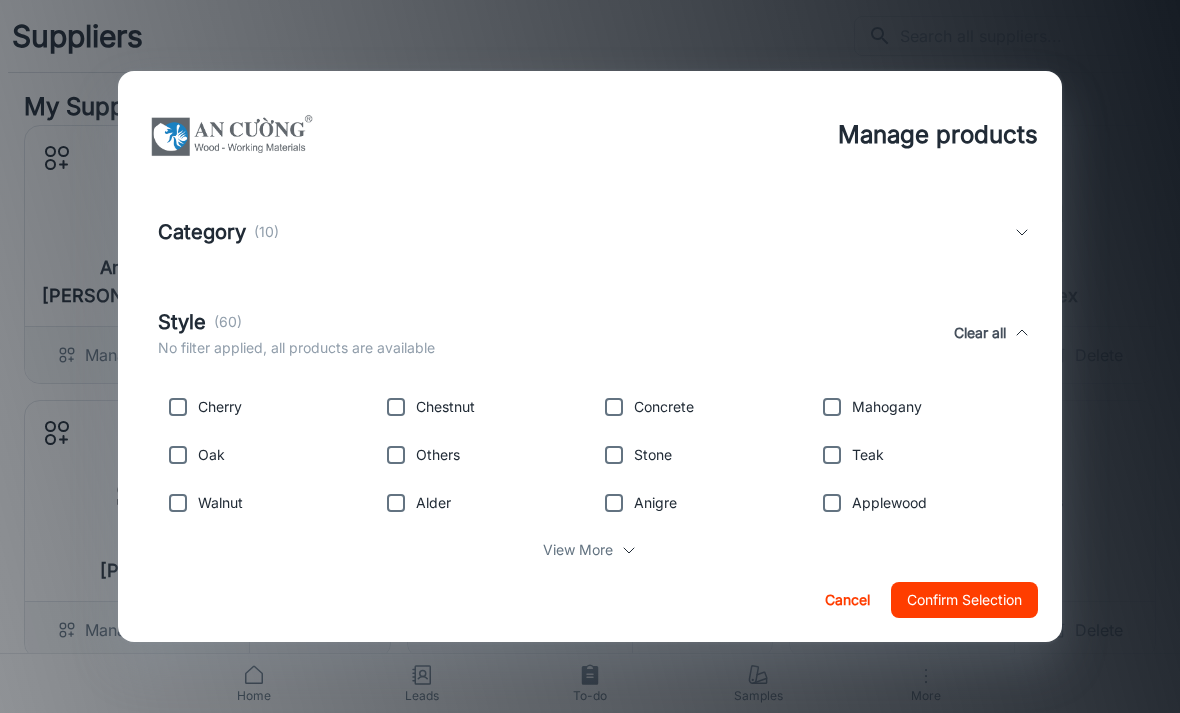 click 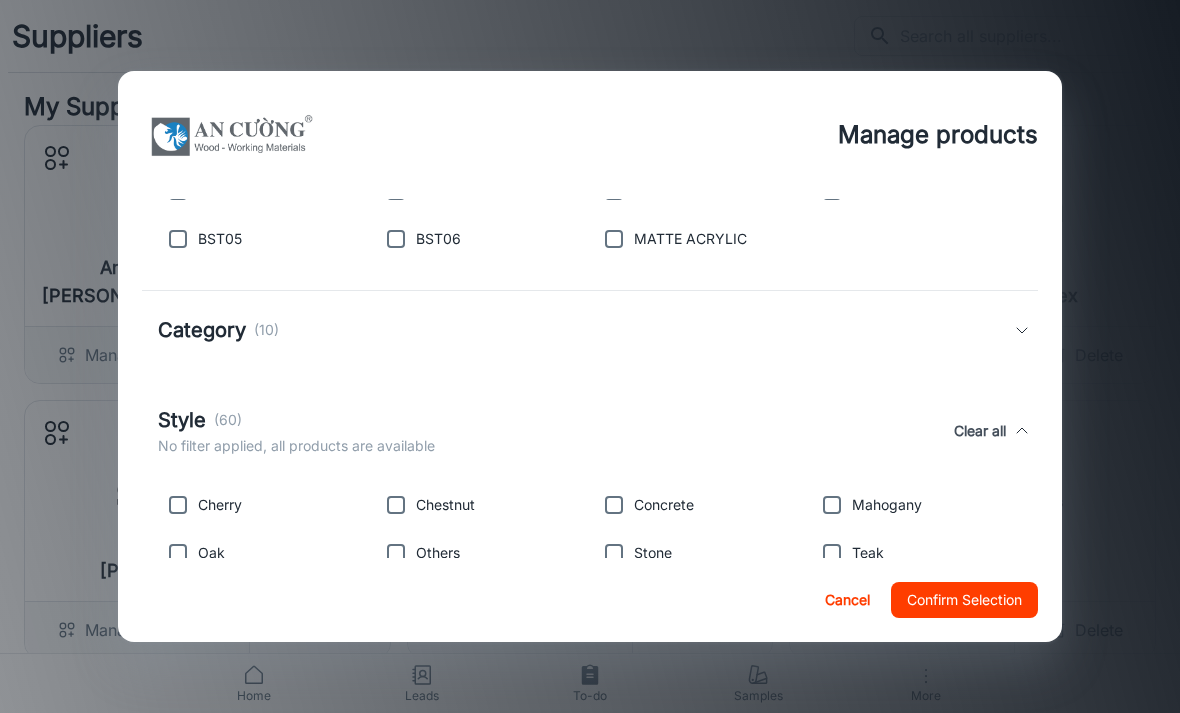 scroll, scrollTop: 650, scrollLeft: 0, axis: vertical 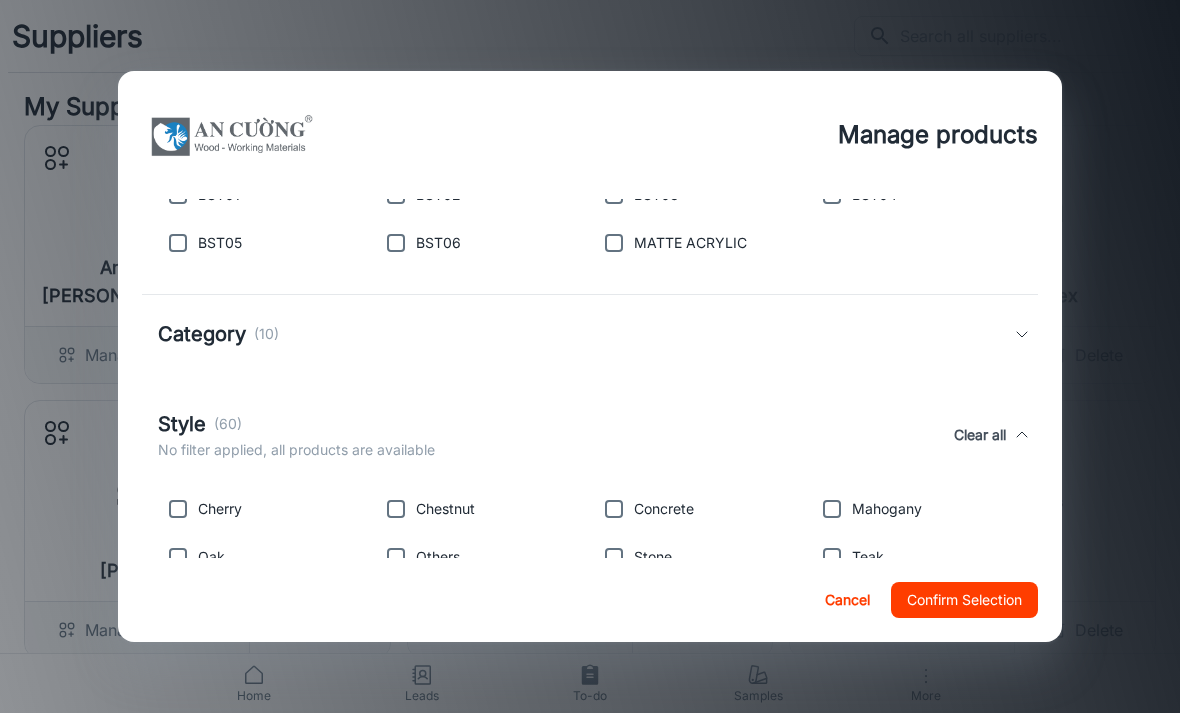 click 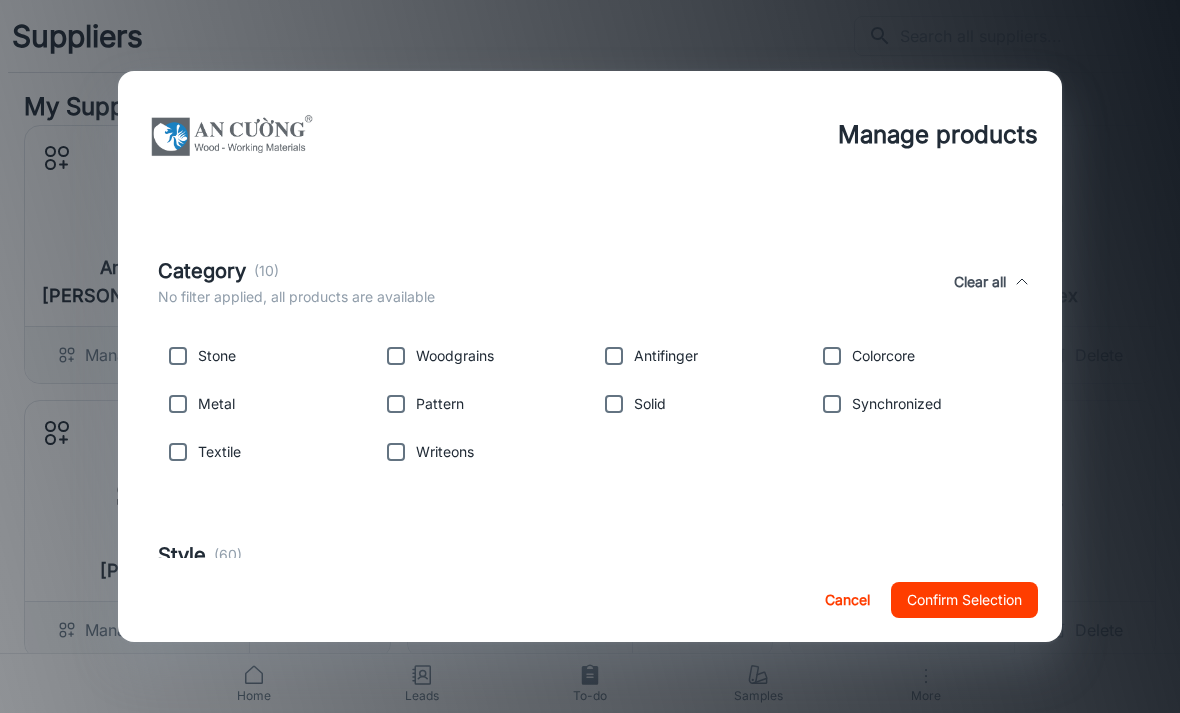 scroll, scrollTop: 724, scrollLeft: 0, axis: vertical 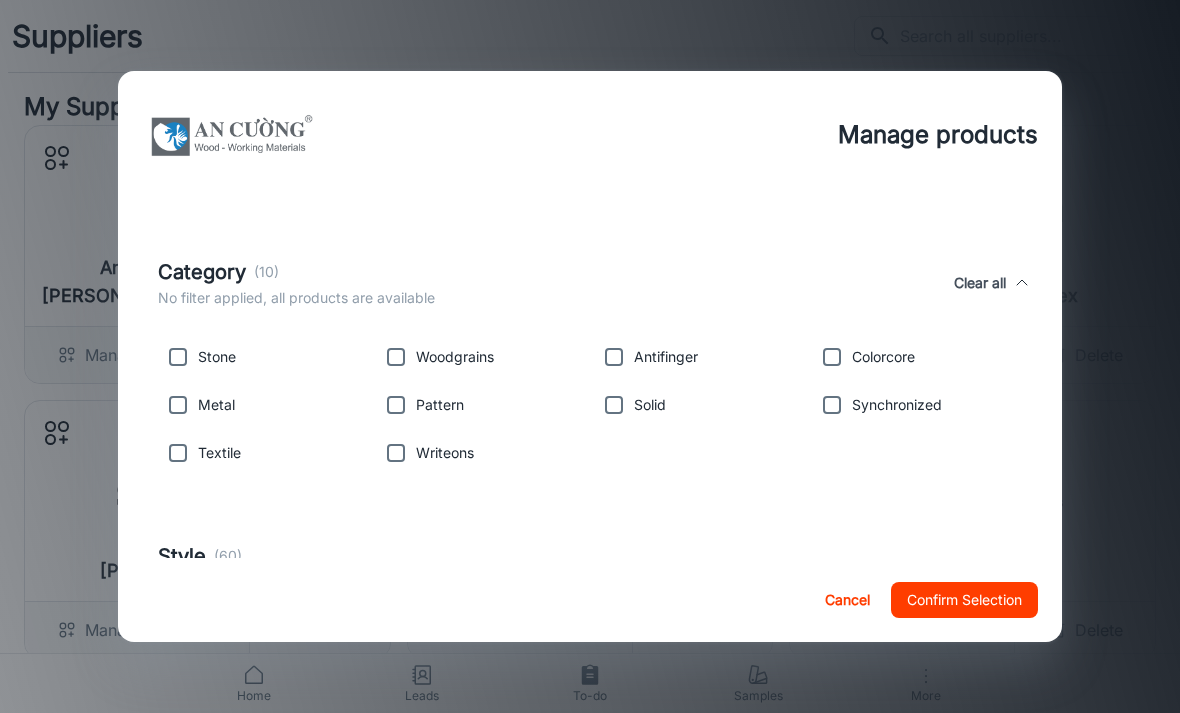 click on "Manage products All products are available unless filters are applied. Product Type (4) No filter applied, all products are available Clear all Floors Countertops Walls Cabinets Product Family (6) Hardwood Engineered Stone Laminate Wallpaper Boards & Panels Thermofoil Cabinet Brand (1) No filter applied, all products are available Clear all An Cuong Collection (7) No filter applied, all products are available Clear all BST01 BST02 BST03 BST04 BST05 BST06 MATTE ACRYLIC Category (10) No filter applied, all products are available Clear all Stone Woodgrains Antifinger Colorcore Metal Pattern Solid Synchronized Textile Writeons Style (60) No filter applied, all products are available Clear all Cherry Chestnut Concrete Mahogany Oak Others Stone Teak Walnut Alder Anigre Applewood Apricot Ash Aspen Bamboo Basswood Beech Chesnut Cross Cuiba Digital Ebony Elm Eucalyputs Fabric Grey Hickory Hudson Planked Lacewood Larch Leather Linosa Luxeffect Mandheling Maple Mapple Marquetry Metal Metallic Mirror Moldau Acacia Other" at bounding box center [590, 356] 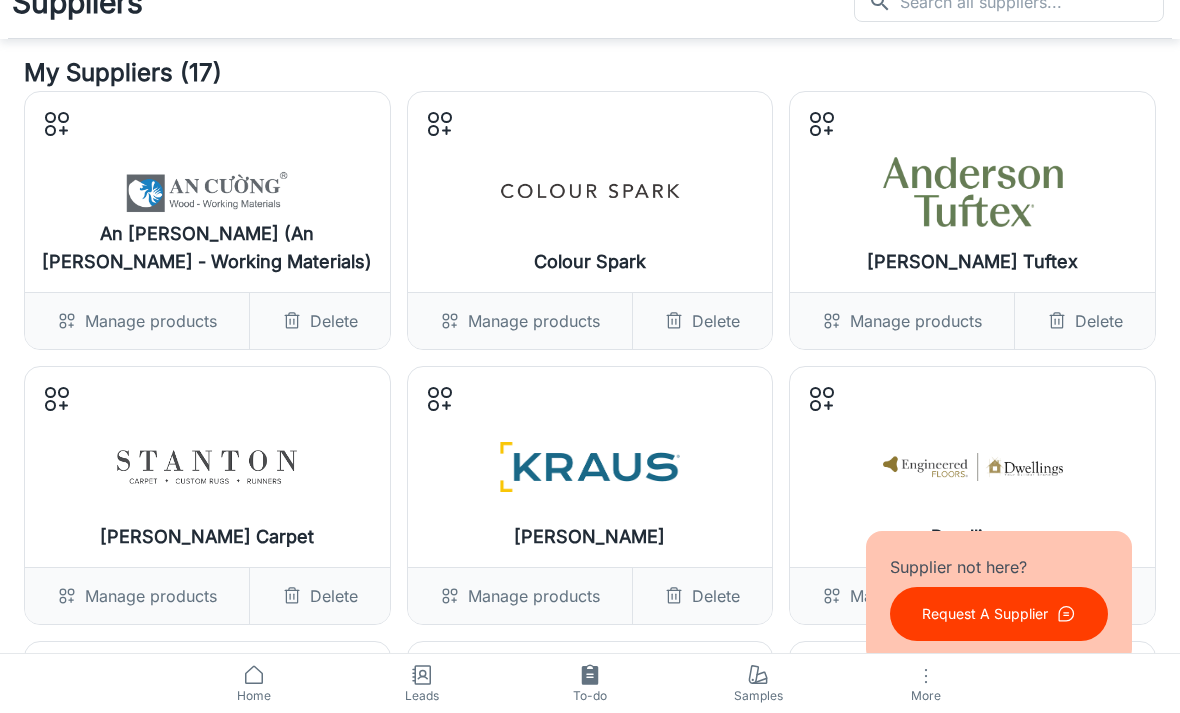 scroll, scrollTop: 0, scrollLeft: 0, axis: both 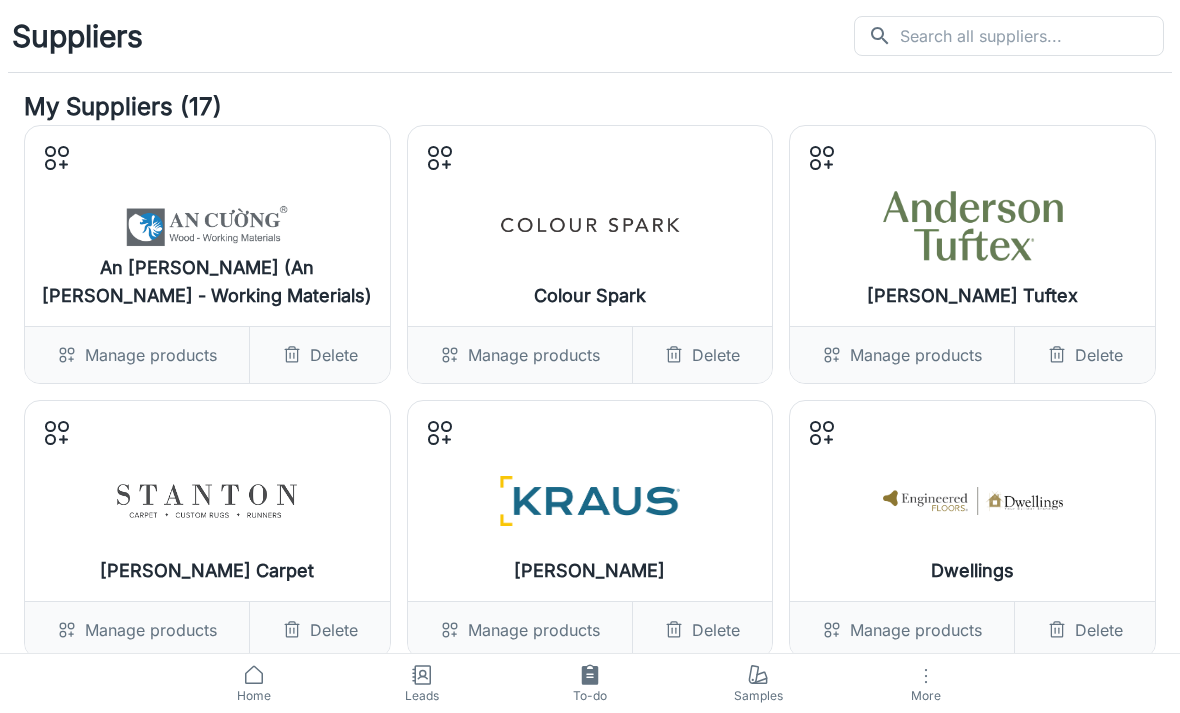 click on "Suppliers" at bounding box center (77, 36) 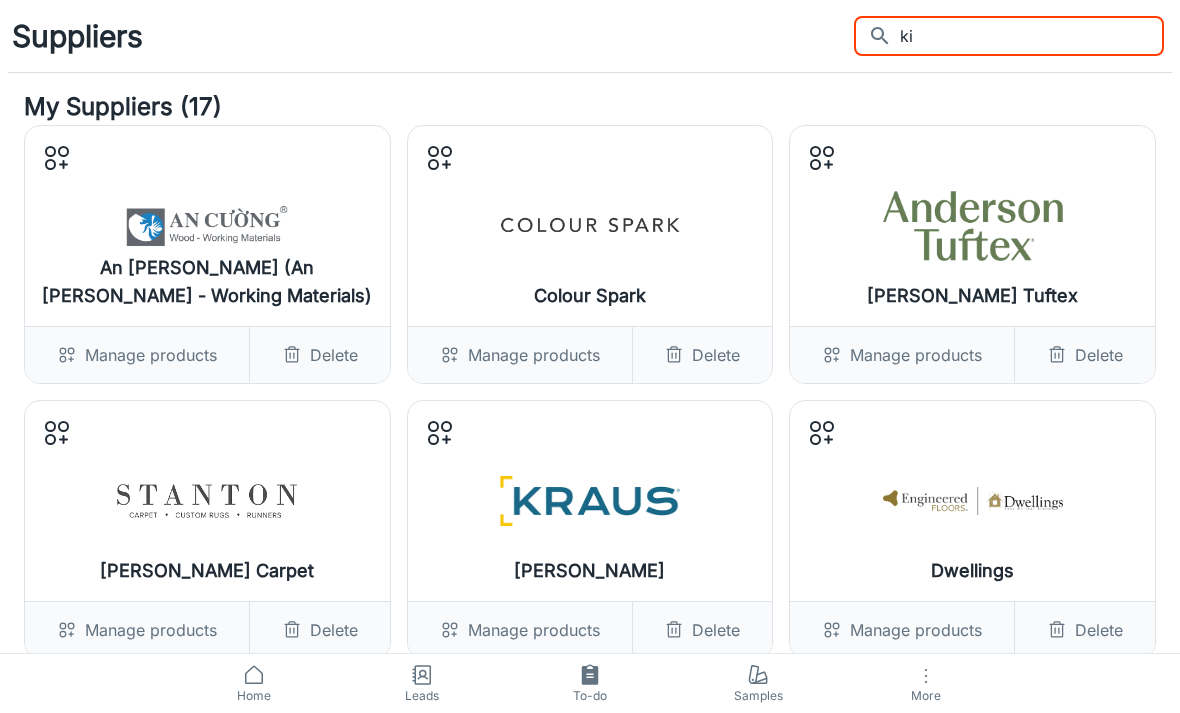 click on "ki" at bounding box center (1032, 36) 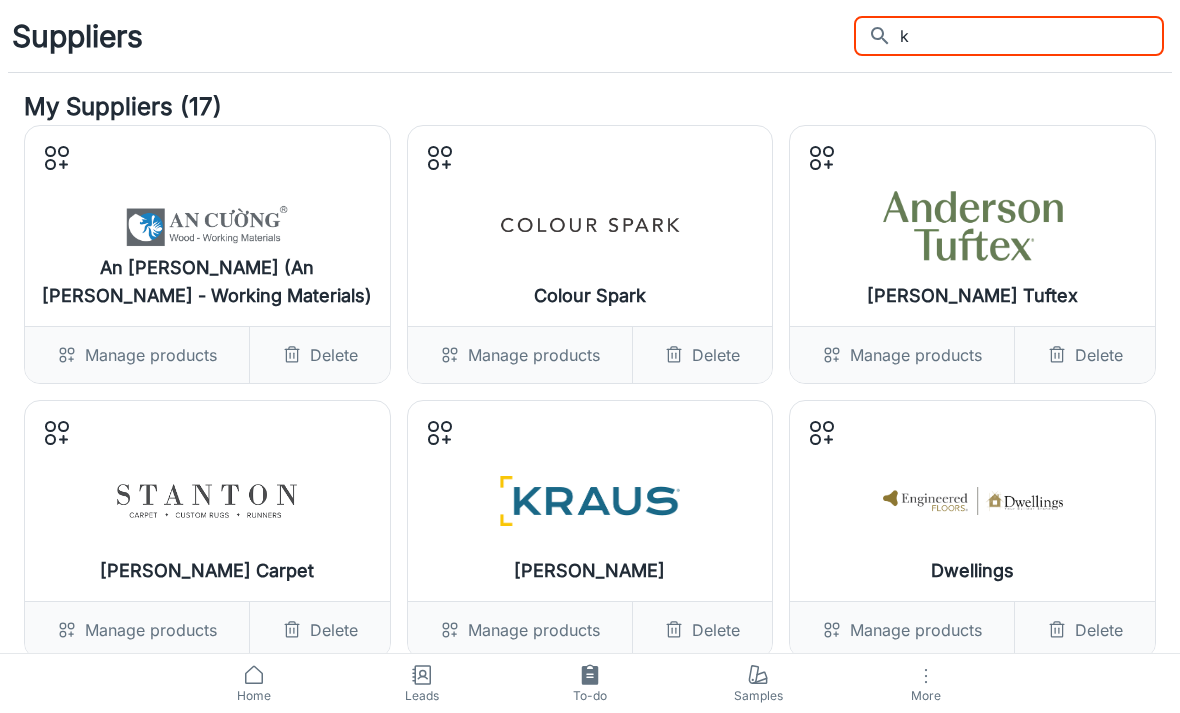 type 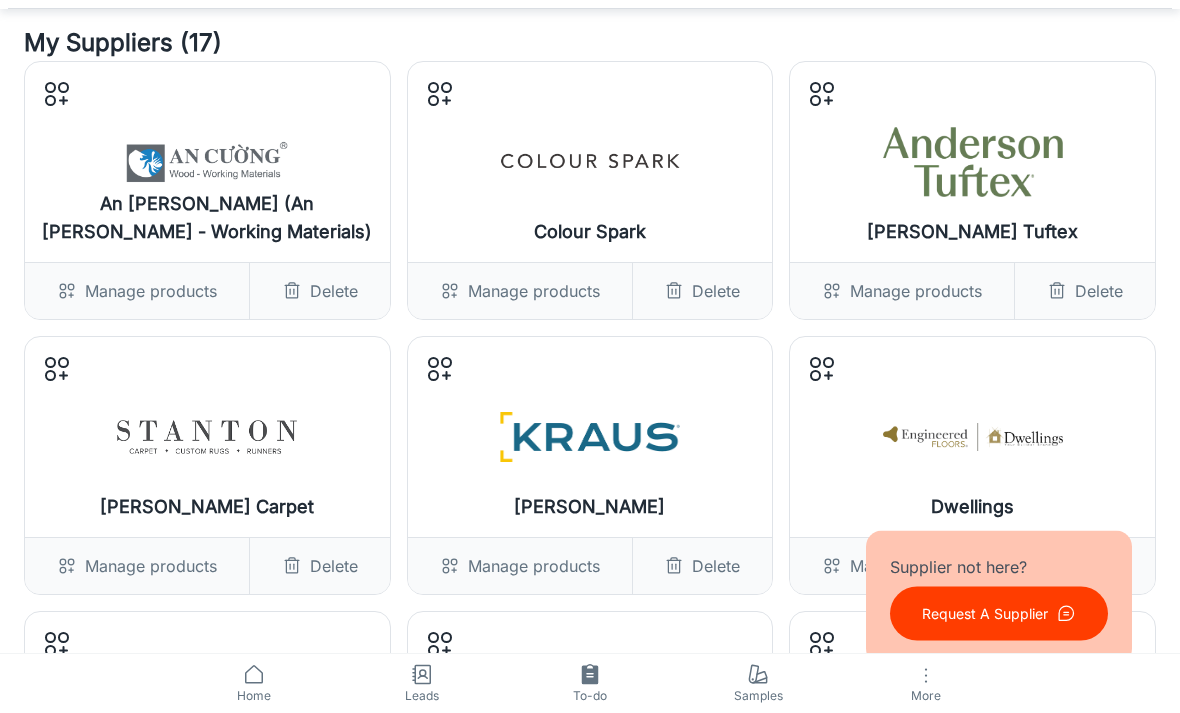 scroll, scrollTop: 65, scrollLeft: 0, axis: vertical 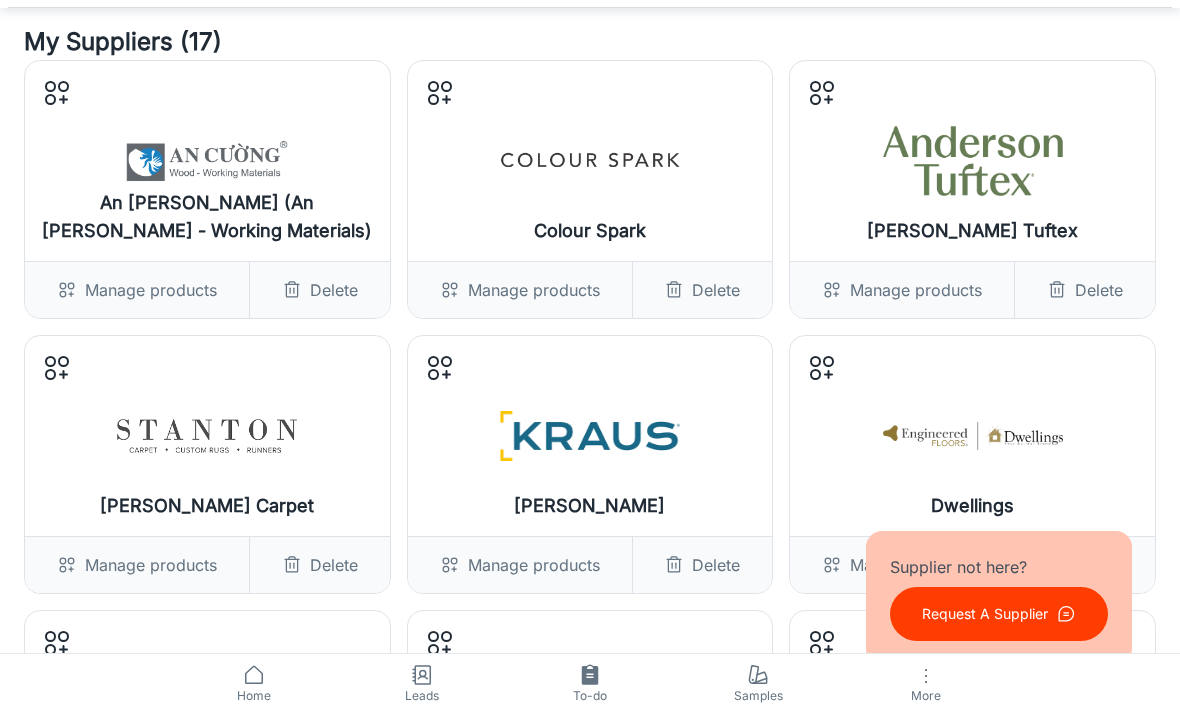 click on "Home" at bounding box center (254, 696) 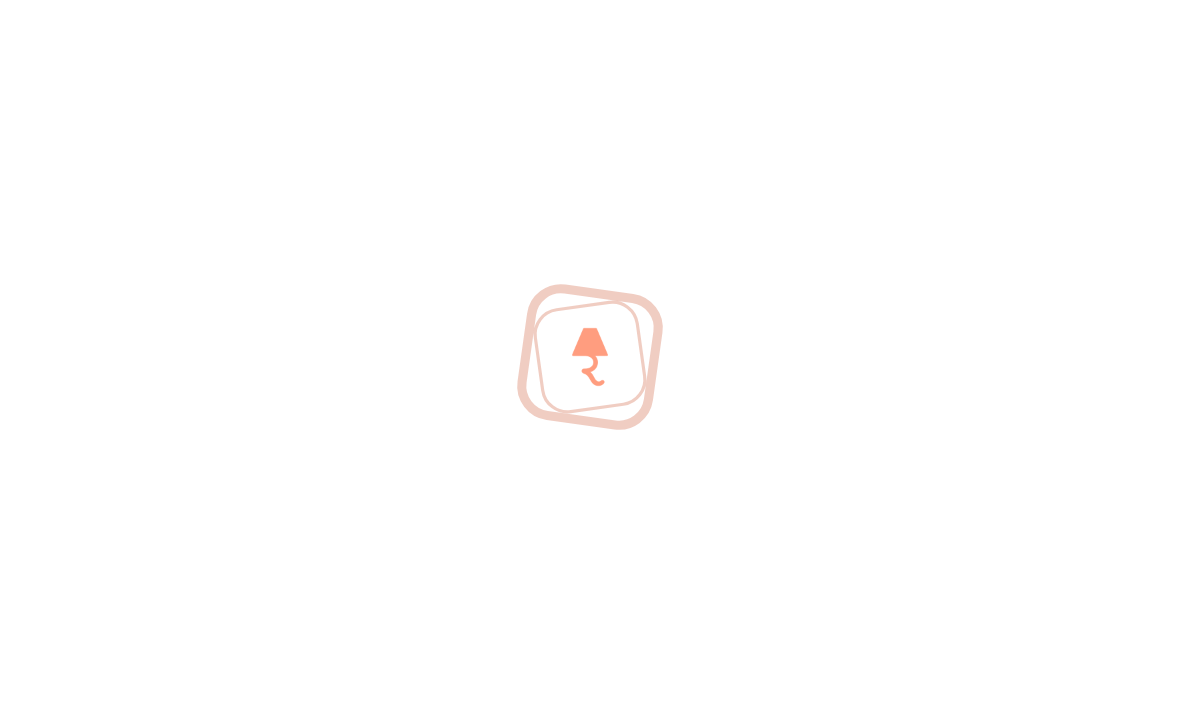scroll, scrollTop: 0, scrollLeft: 0, axis: both 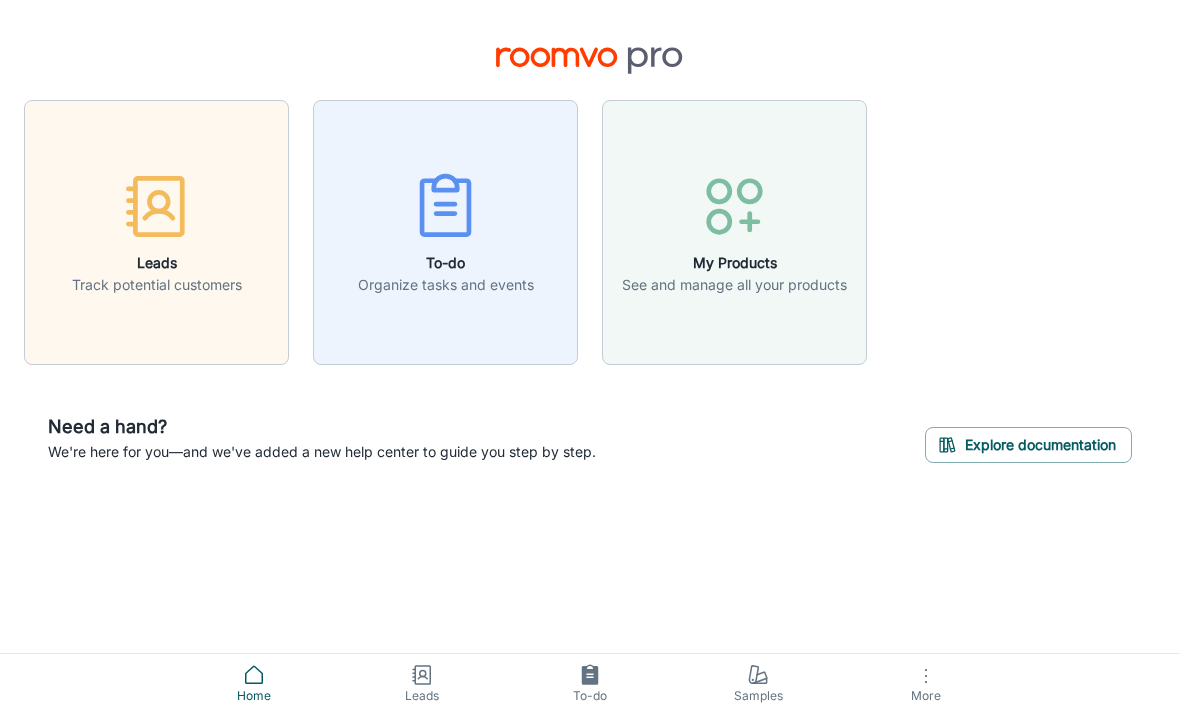 click on "Explore documentation" at bounding box center [1028, 445] 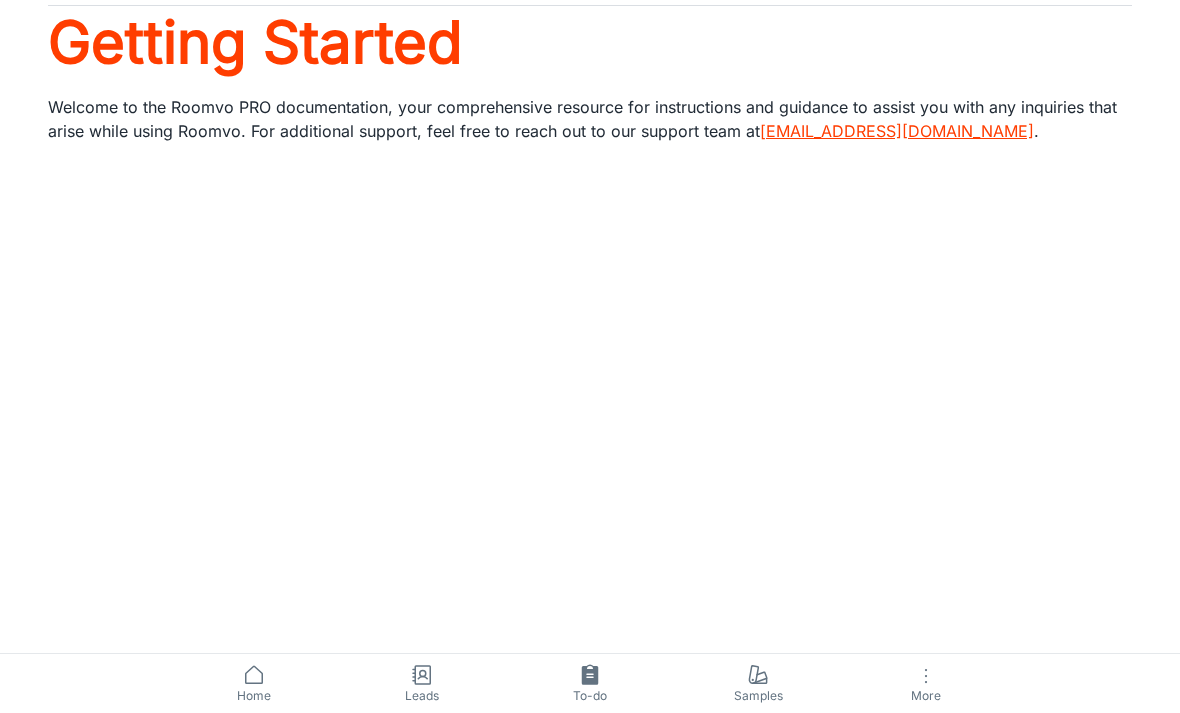 scroll, scrollTop: 0, scrollLeft: 0, axis: both 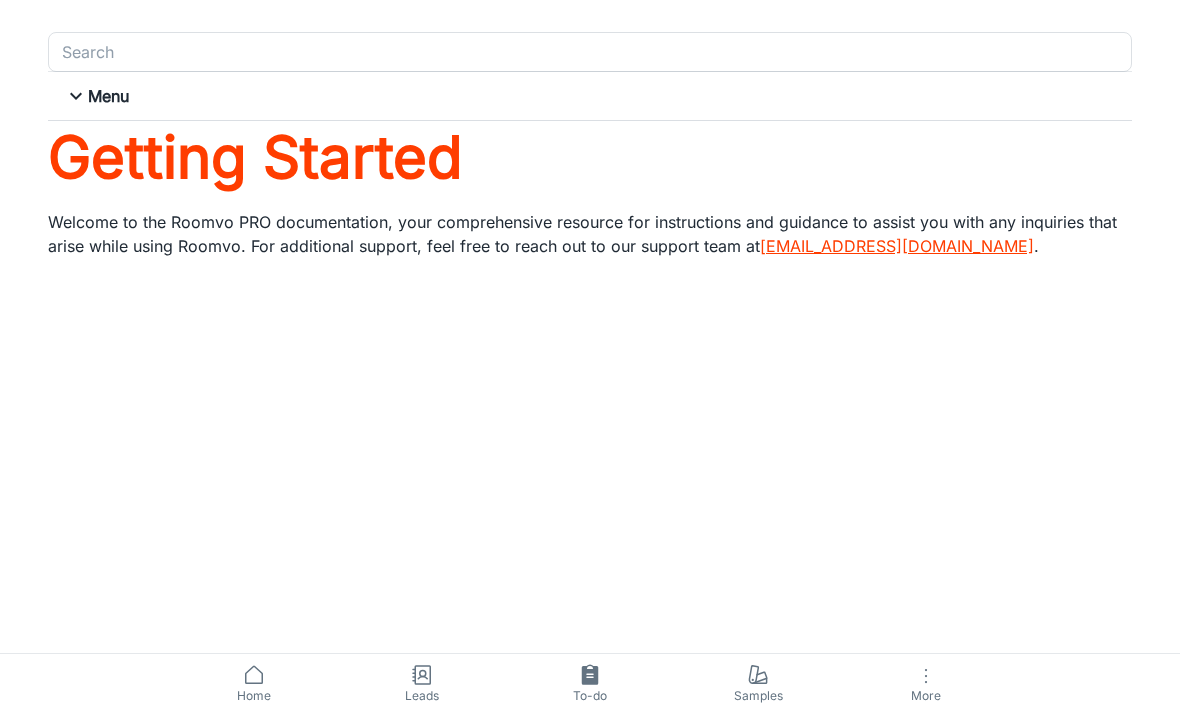 click 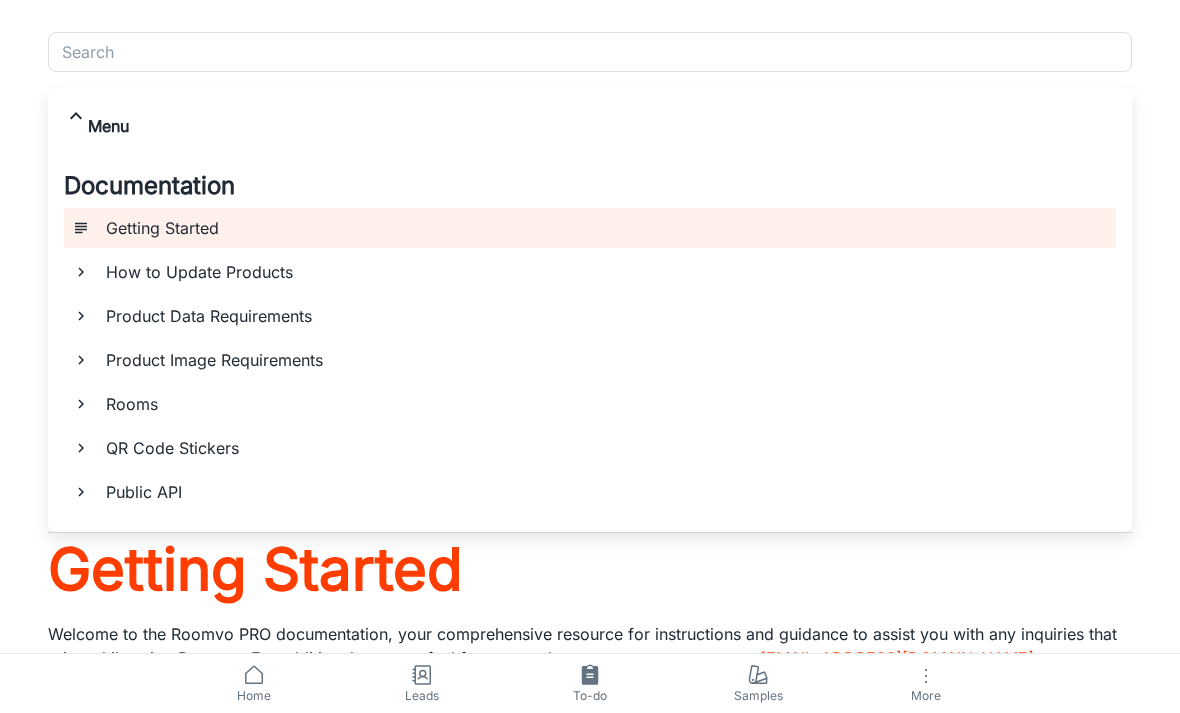 click 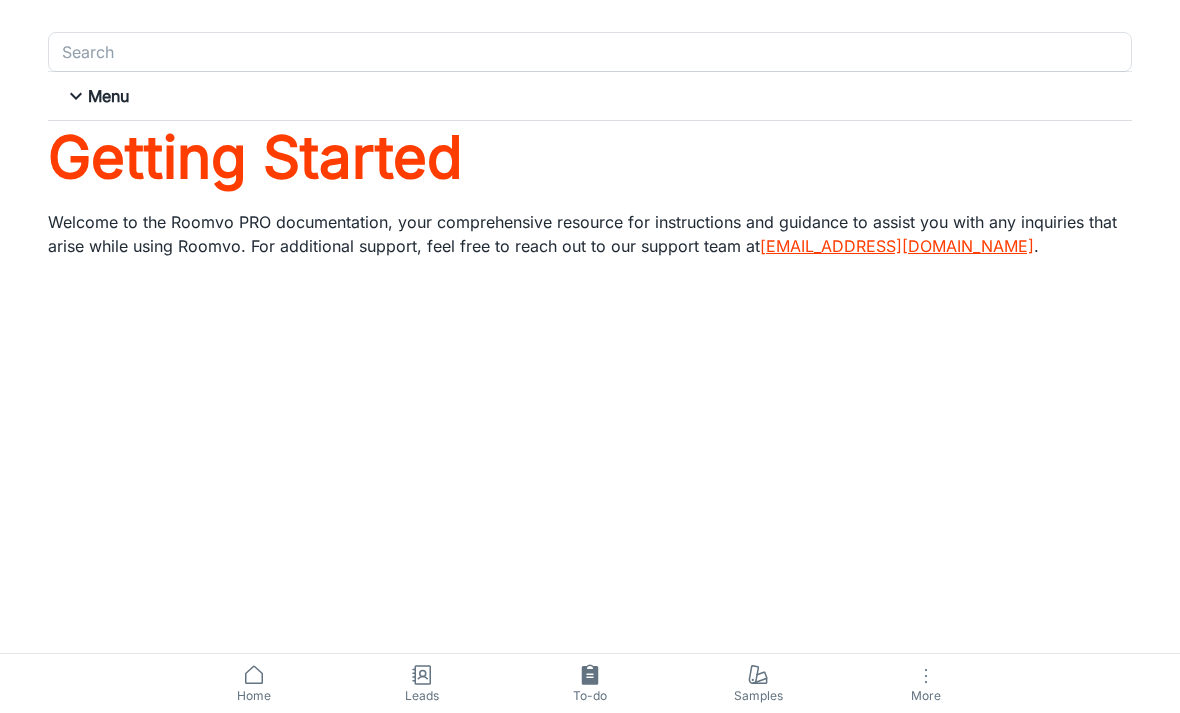 click 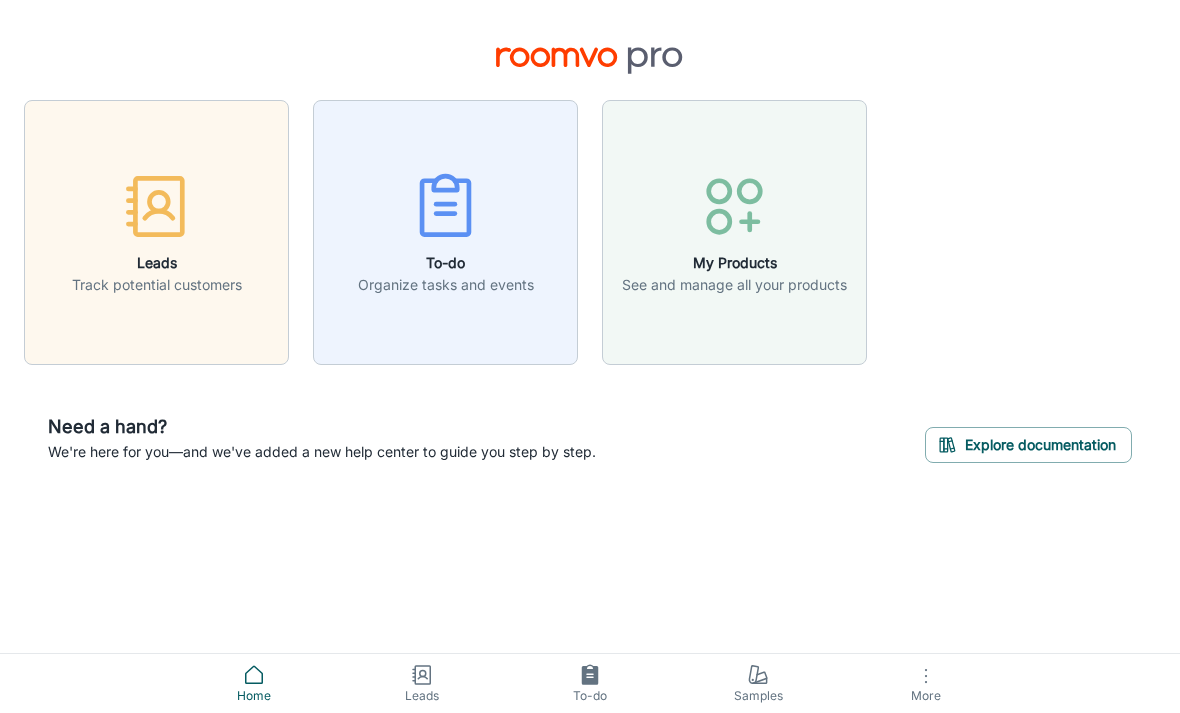 click 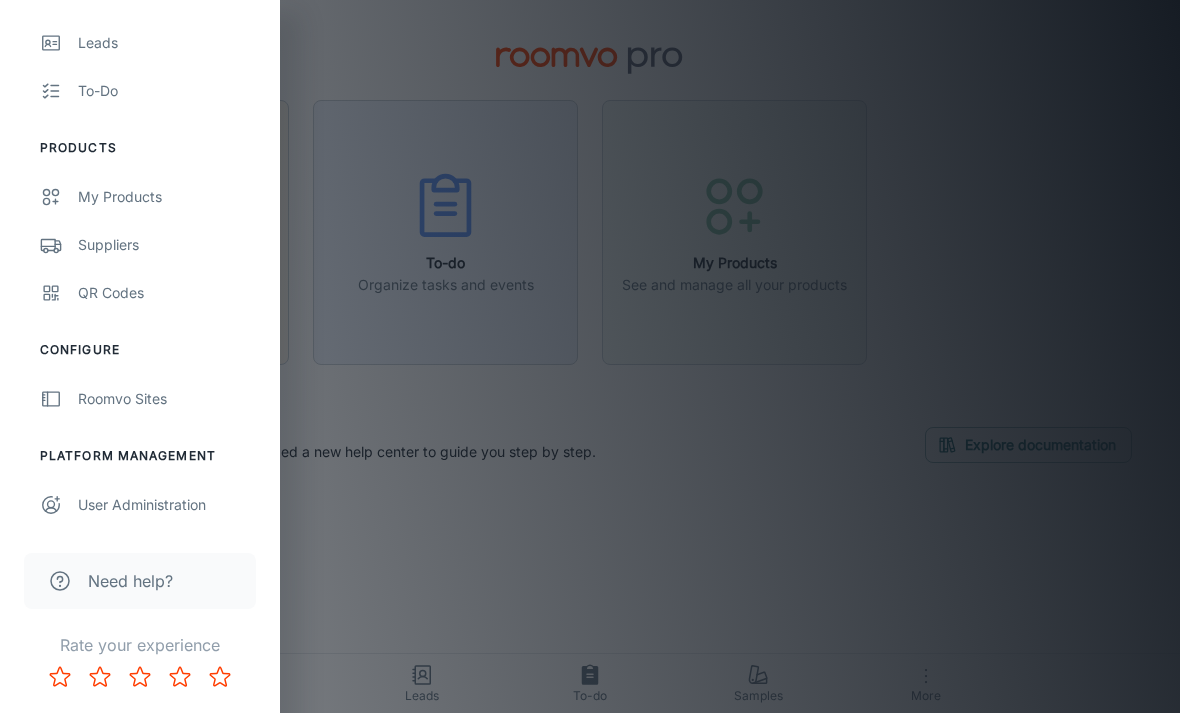 scroll, scrollTop: 229, scrollLeft: 0, axis: vertical 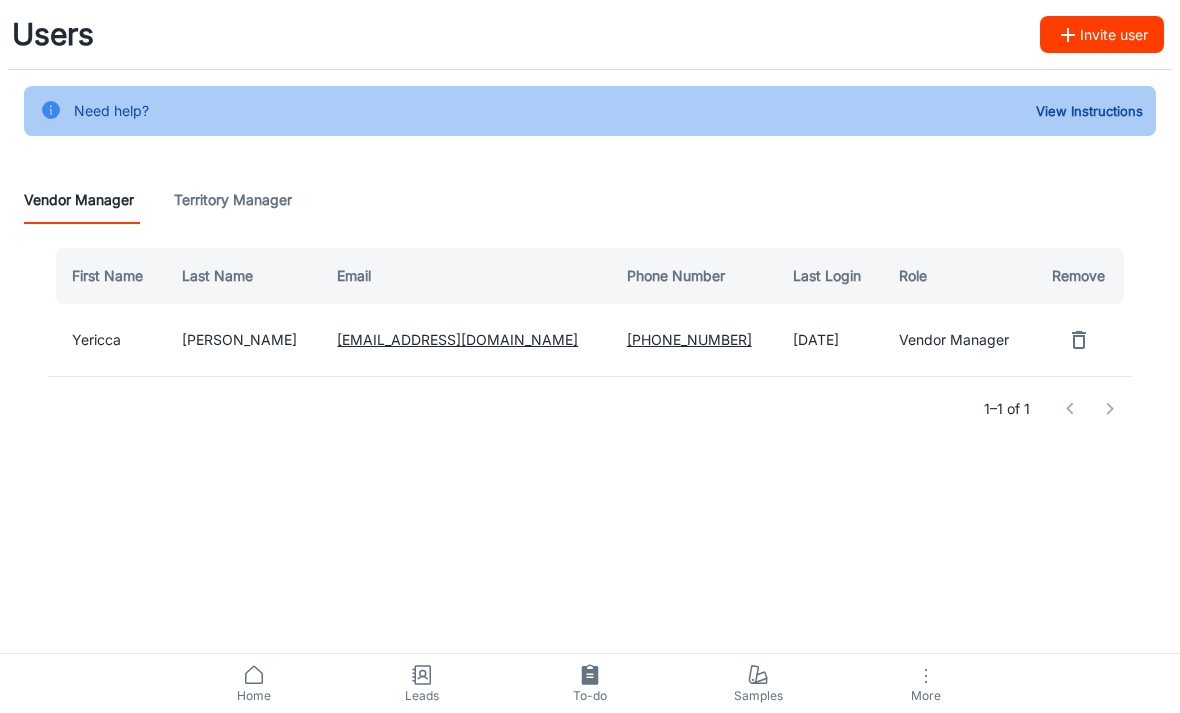 click 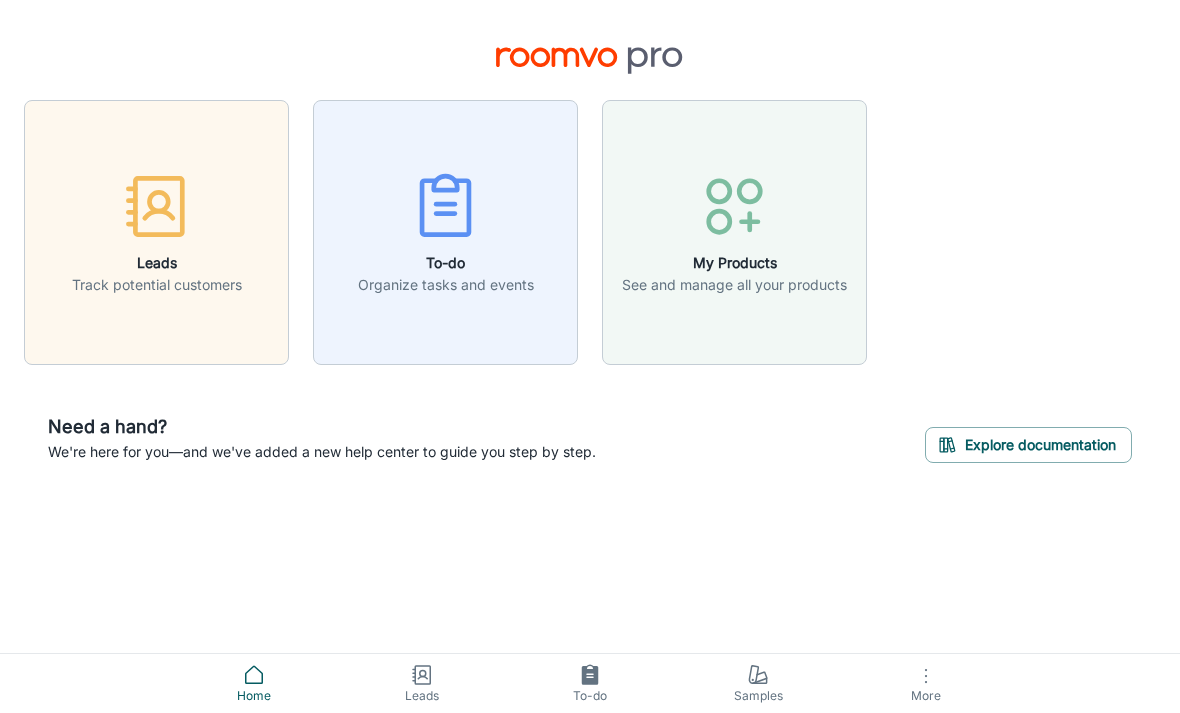 click 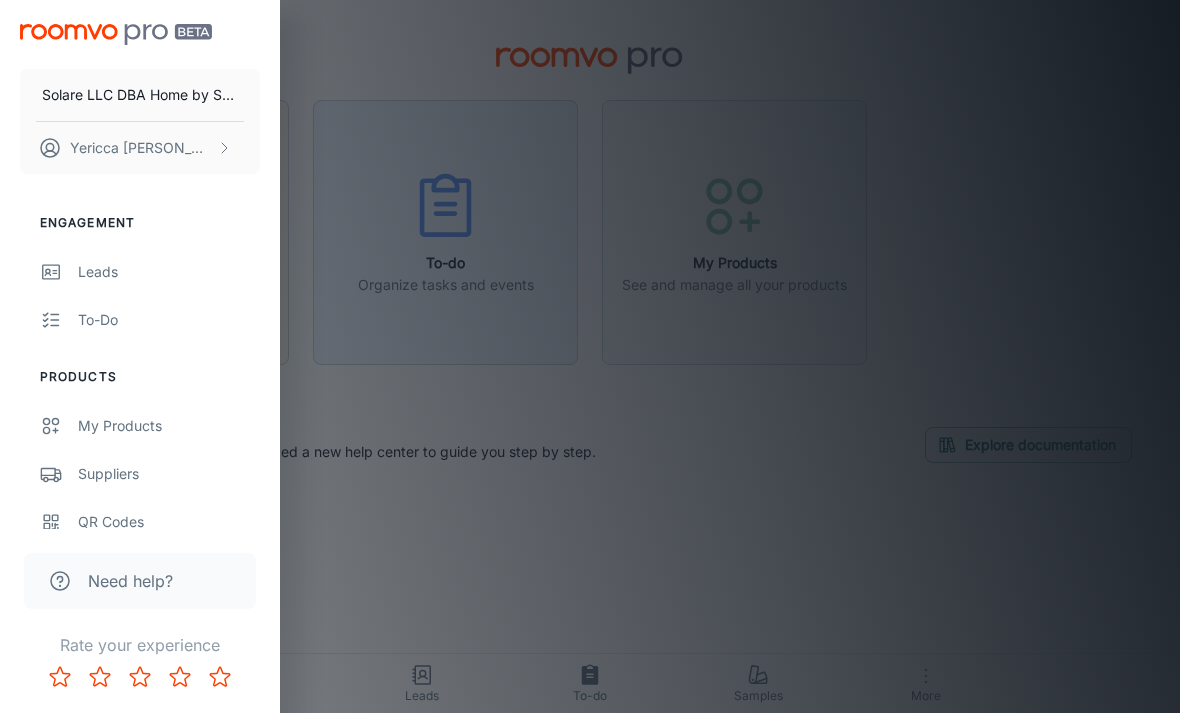 scroll, scrollTop: 0, scrollLeft: 0, axis: both 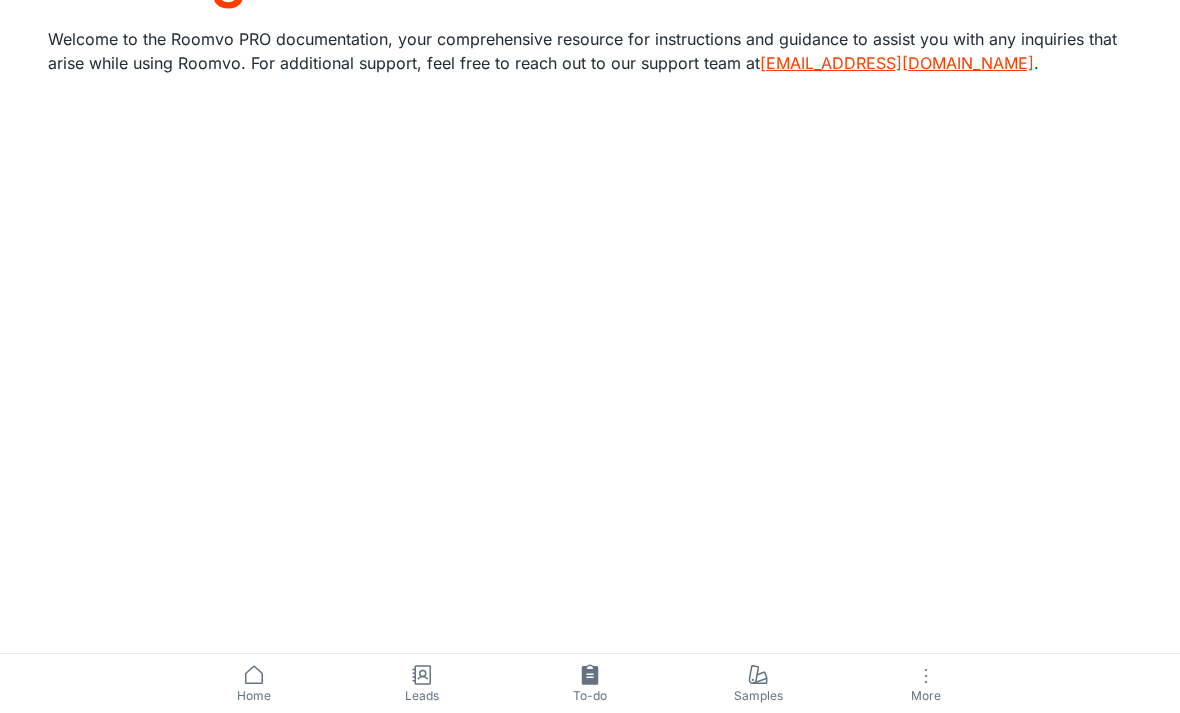 click 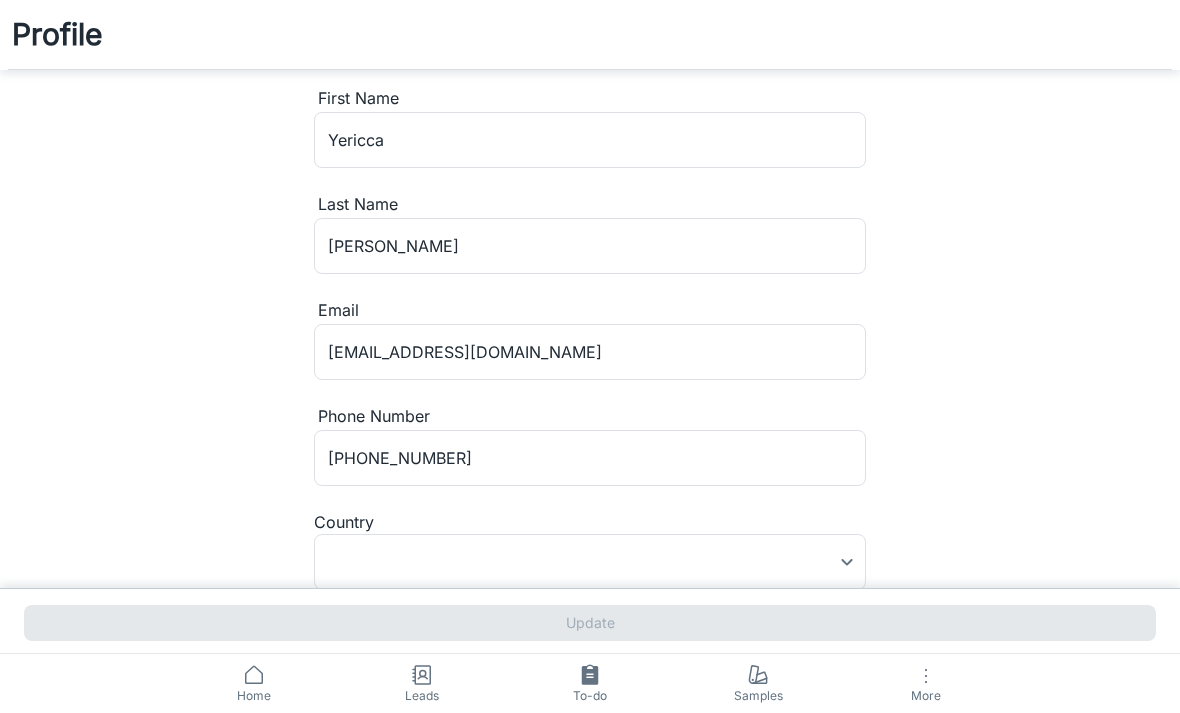 scroll, scrollTop: 2, scrollLeft: 0, axis: vertical 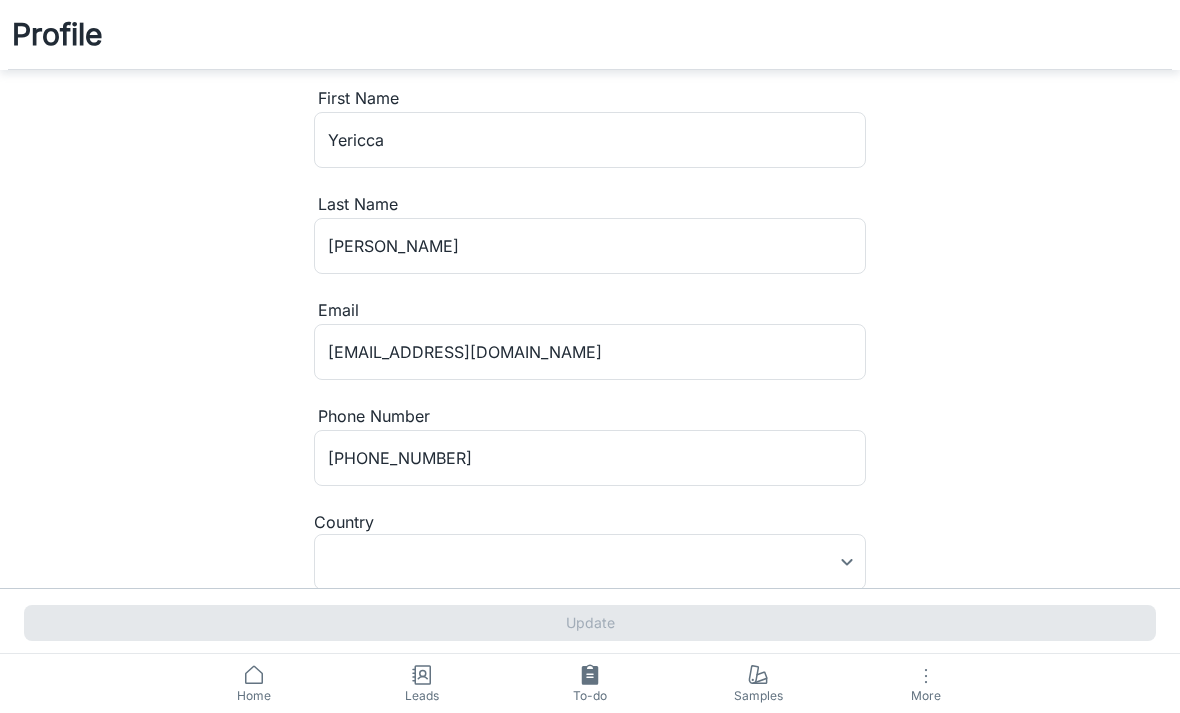 type on "United States" 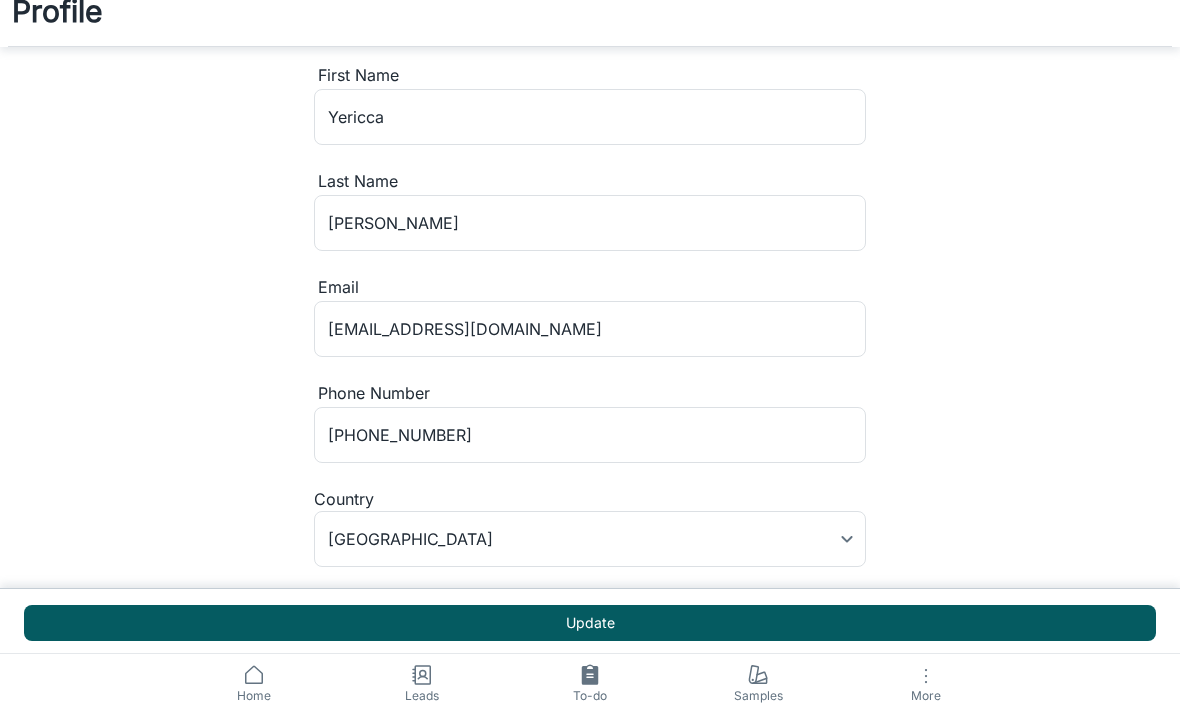 scroll, scrollTop: 0, scrollLeft: 0, axis: both 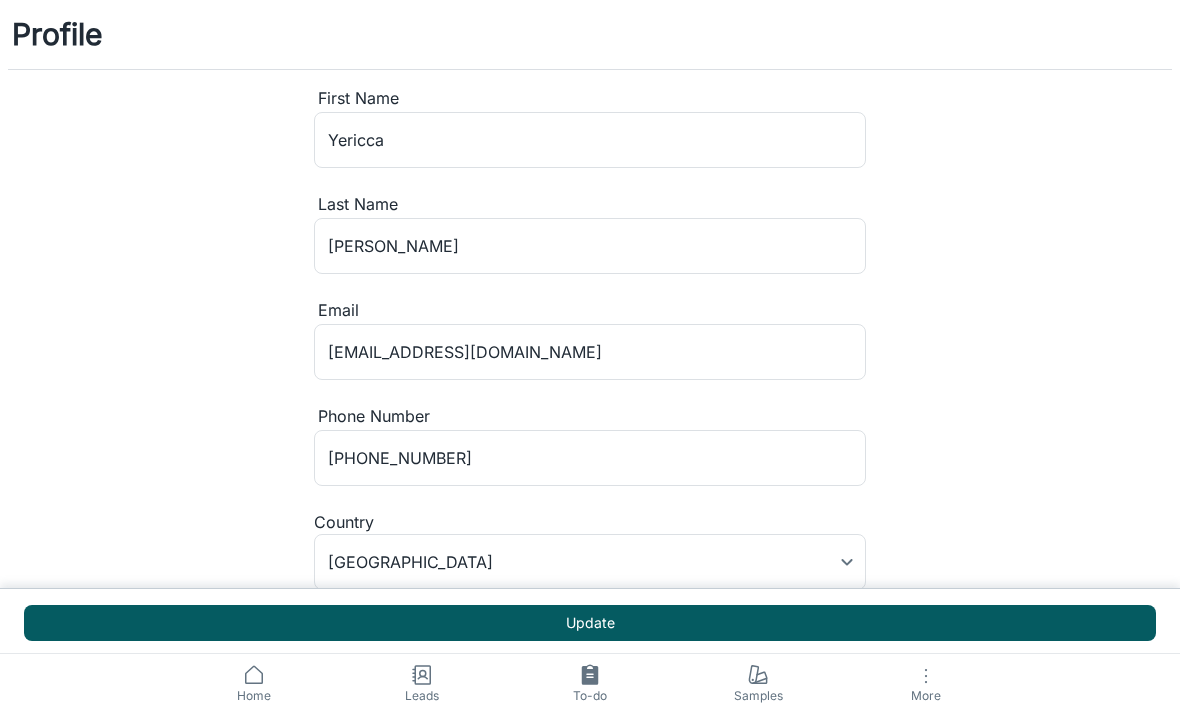 click 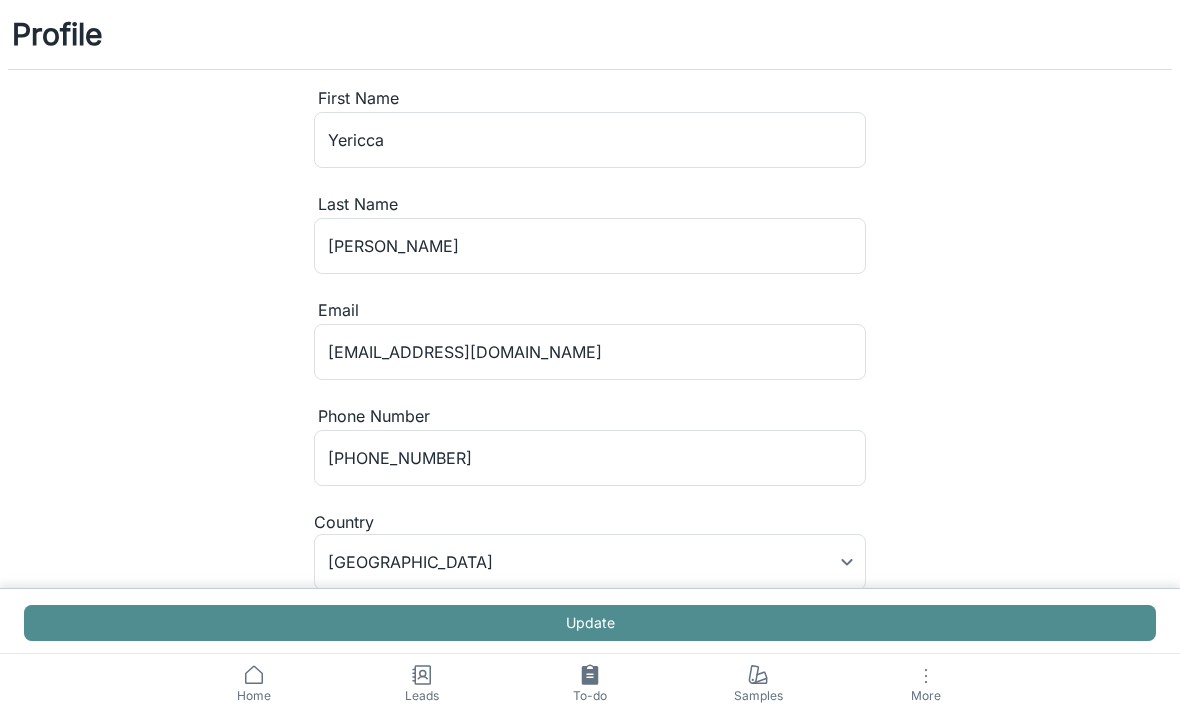 click on "Update" at bounding box center [590, 623] 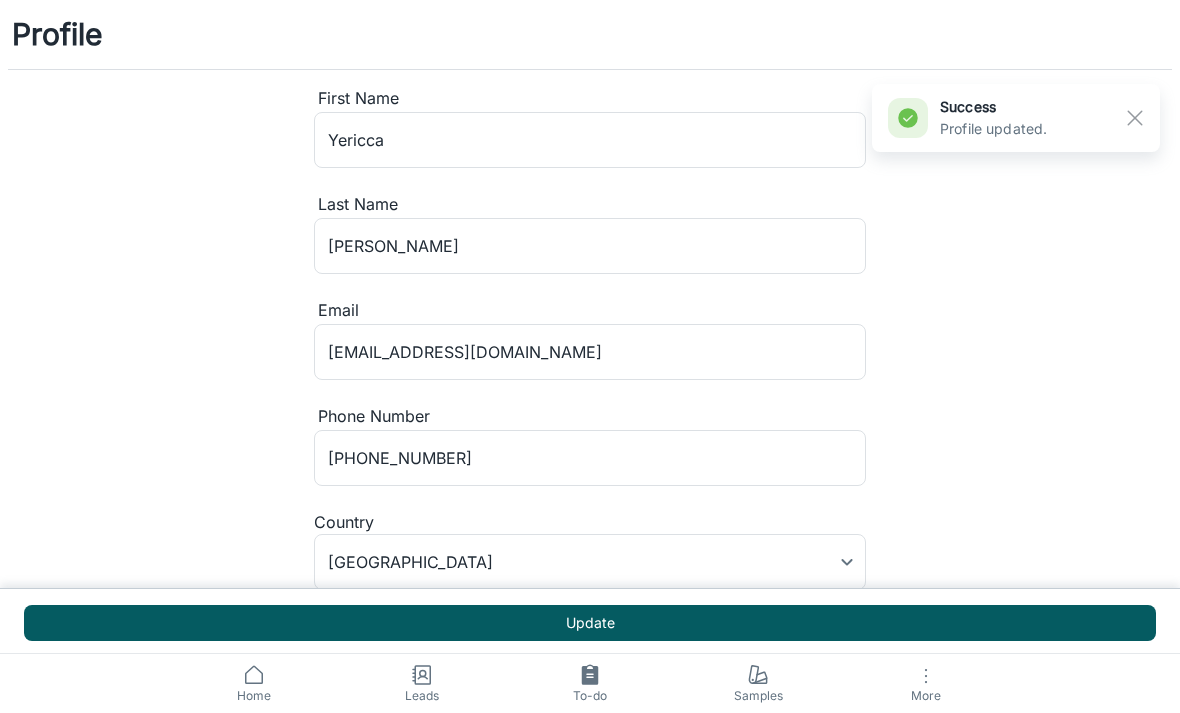 click 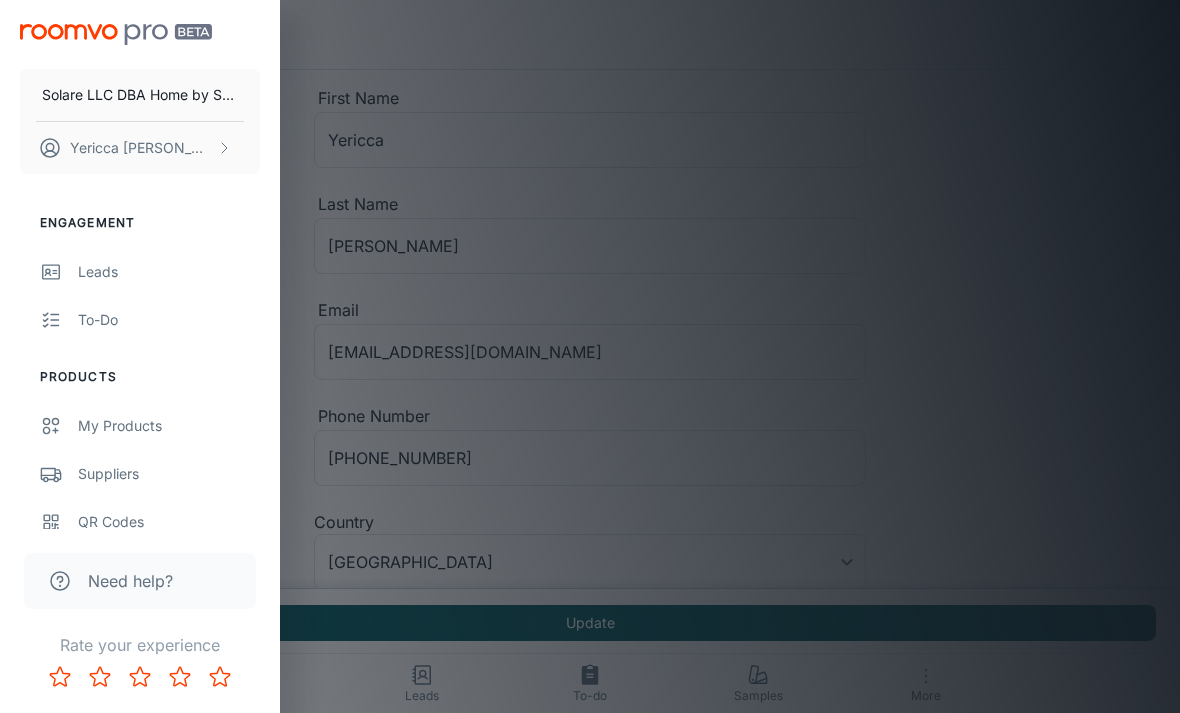 click on "Solare LLC DBA Home by Solare" at bounding box center [140, 95] 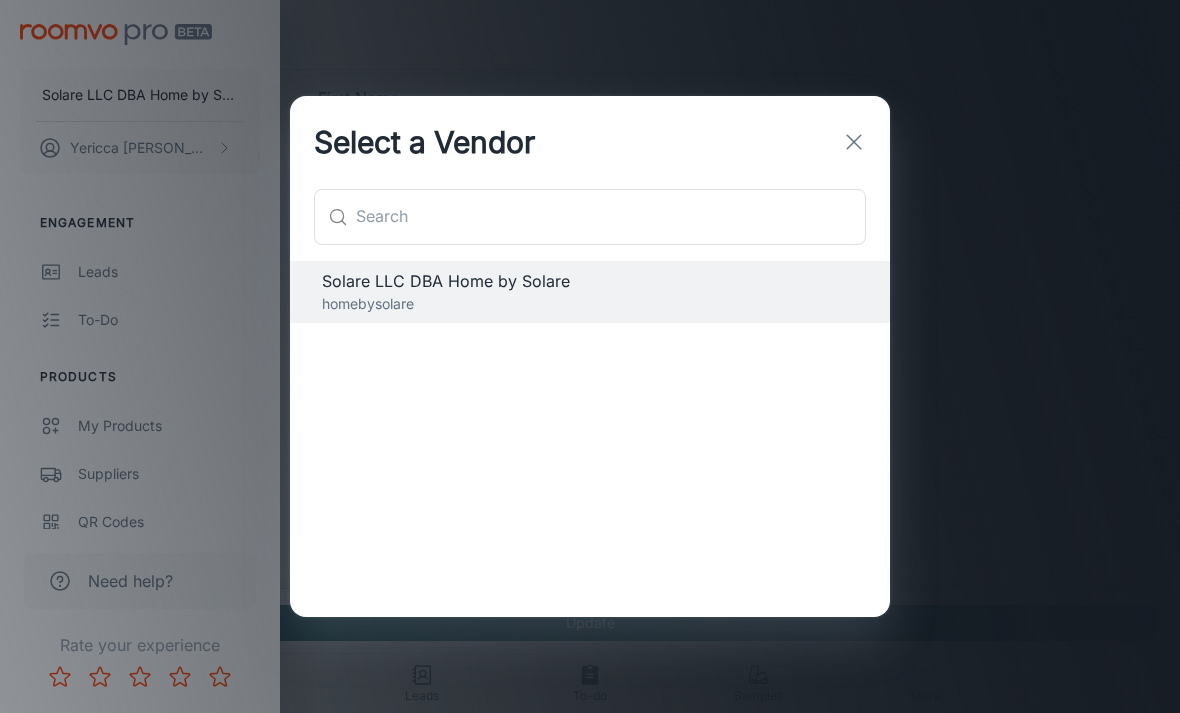 click 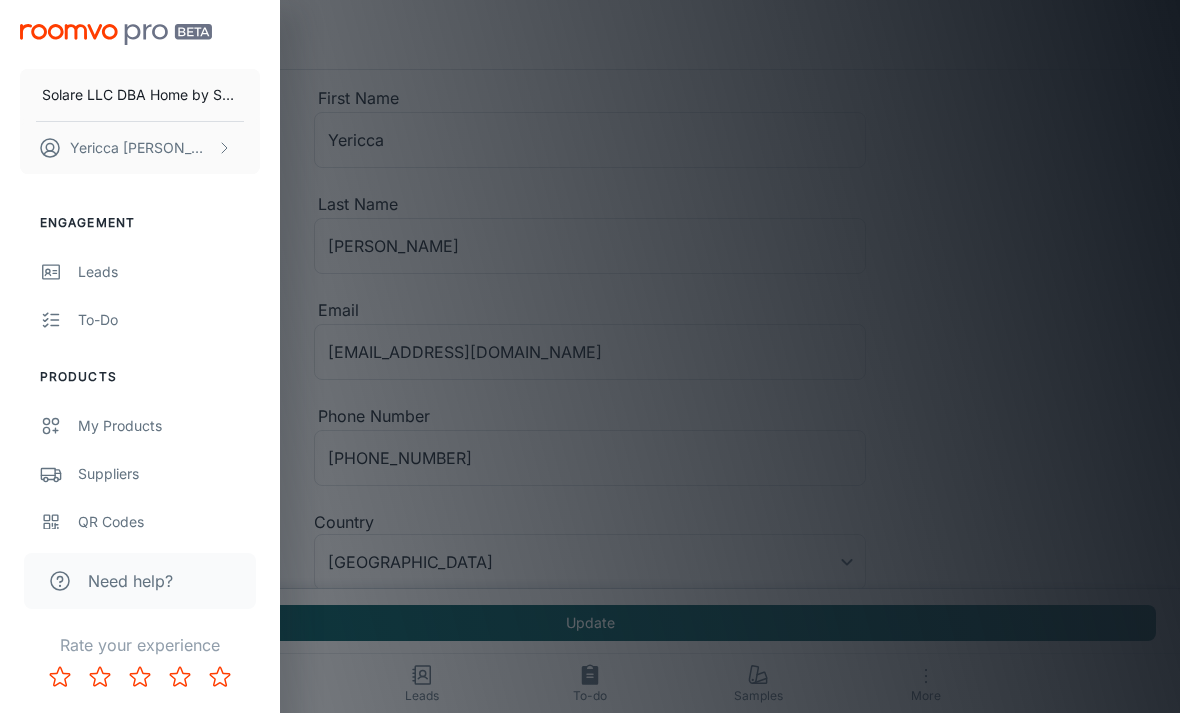 click on "Solare LLC DBA Home by Solare" at bounding box center [140, 95] 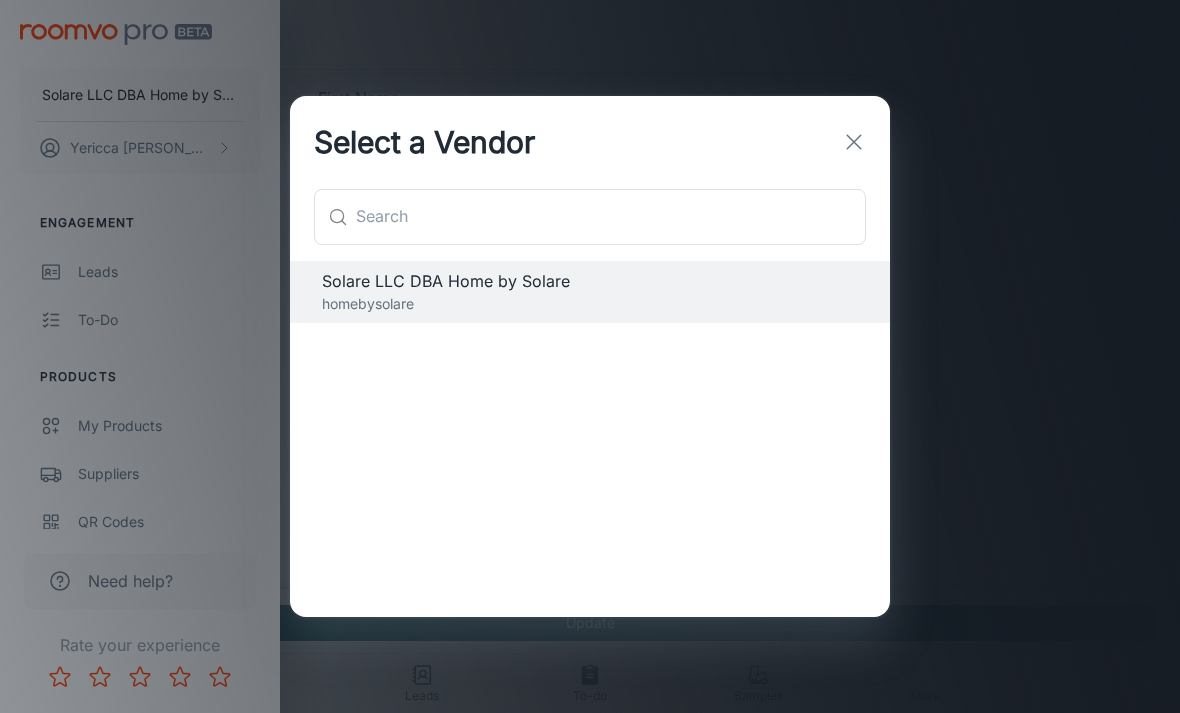 click at bounding box center (611, 217) 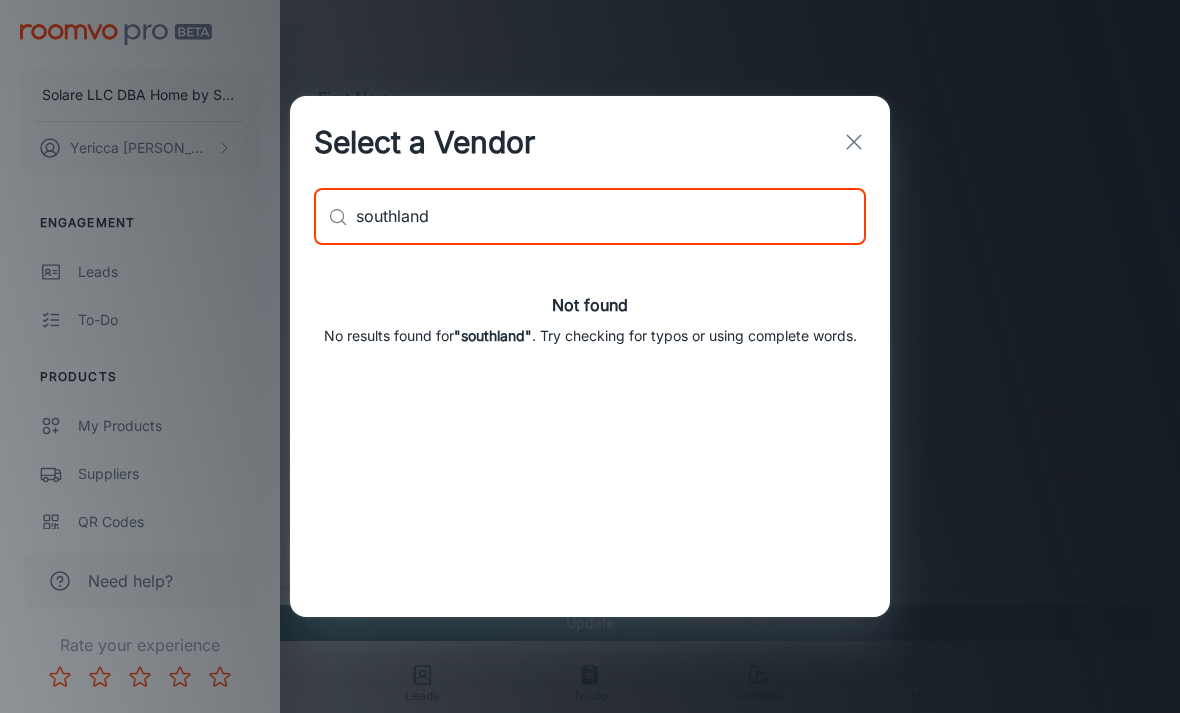 type on "southland" 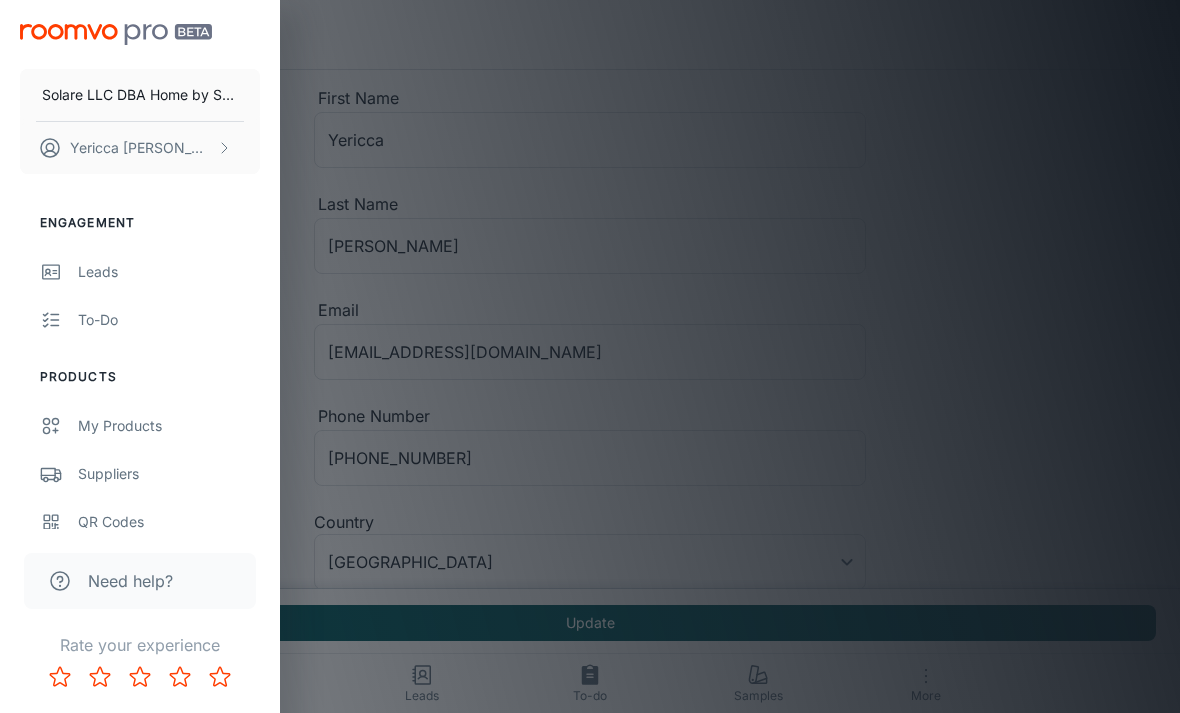 click on "Yericca   Cella" at bounding box center (140, 148) 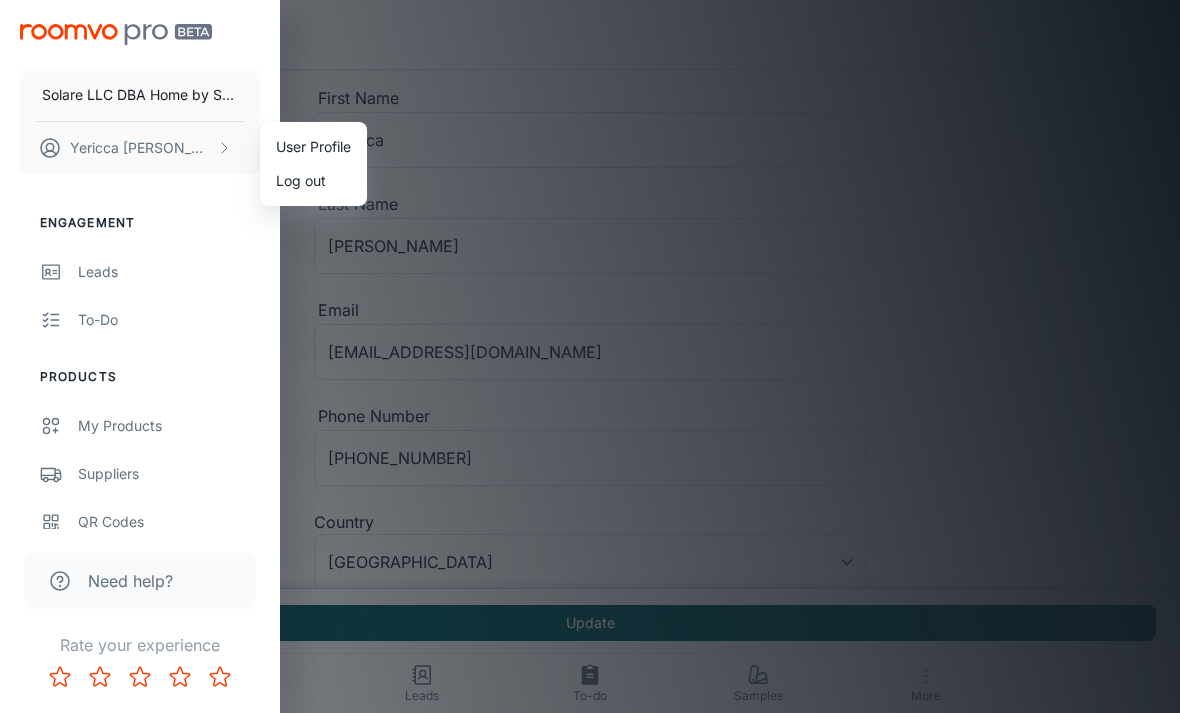 click at bounding box center [590, 356] 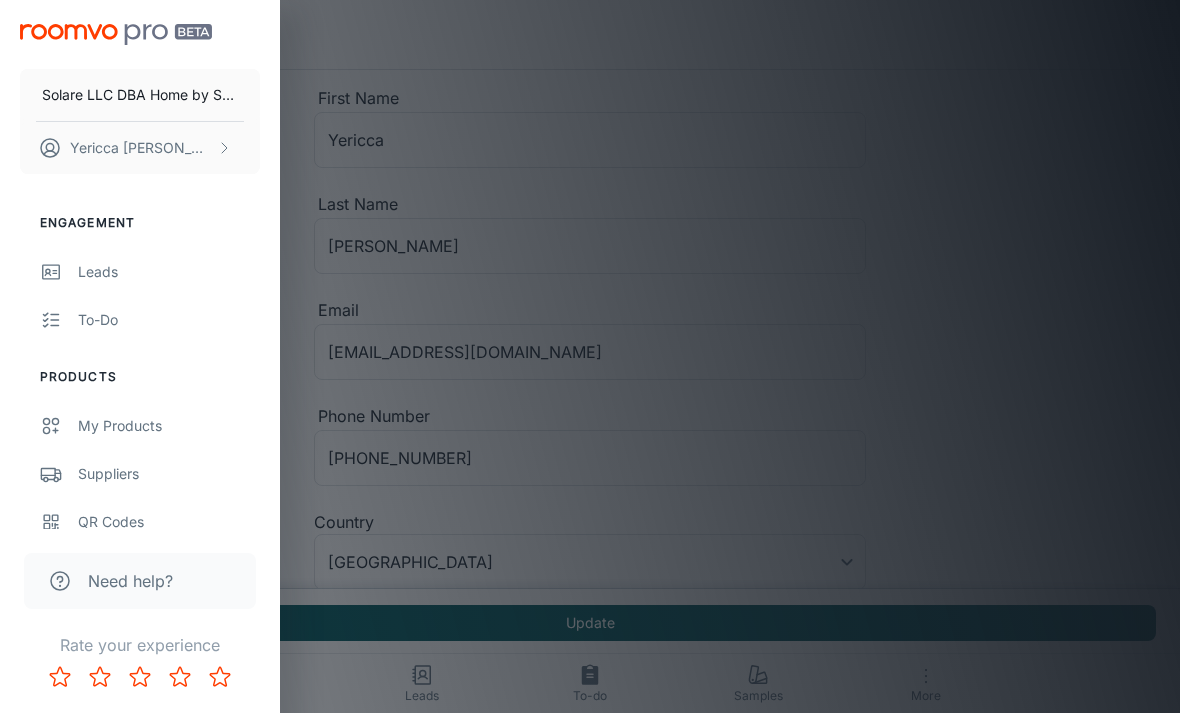 scroll, scrollTop: 0, scrollLeft: 0, axis: both 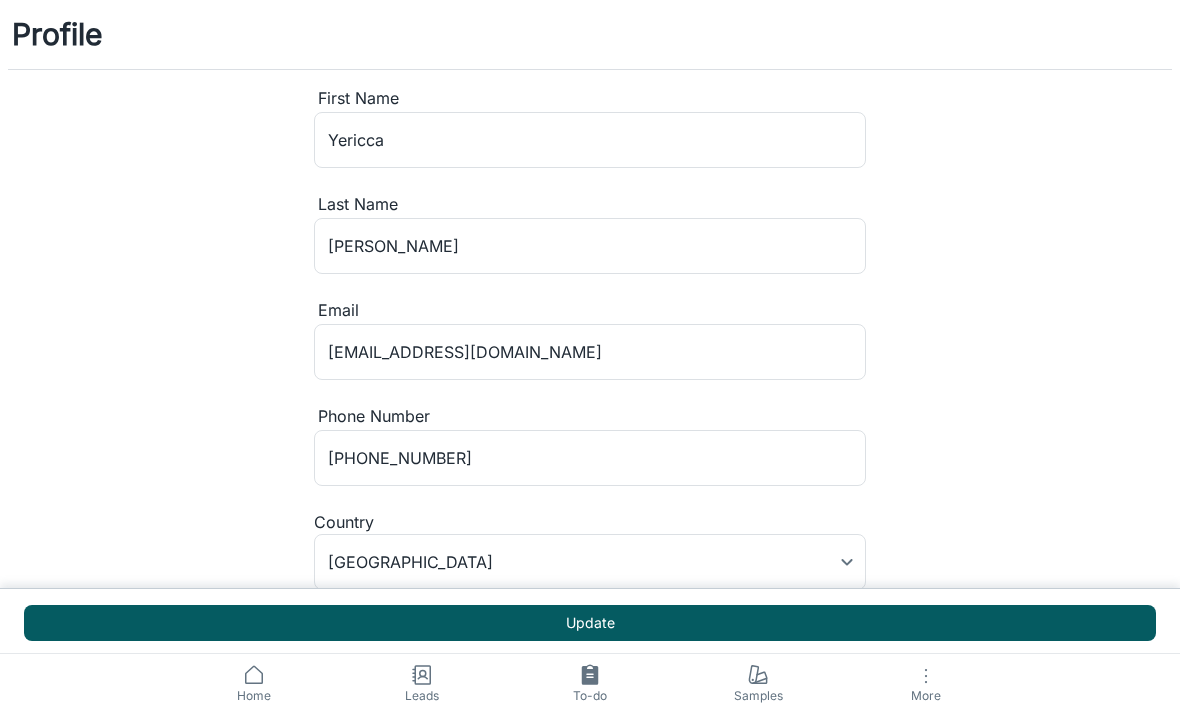 click 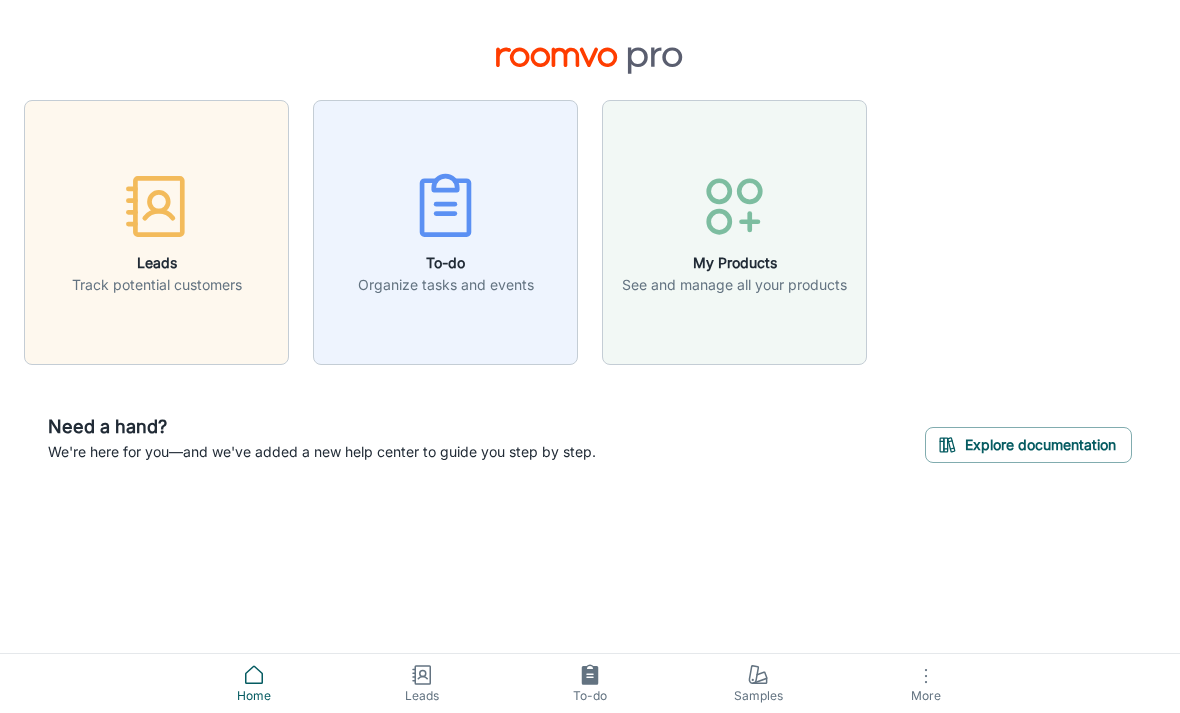 click at bounding box center (590, 54) 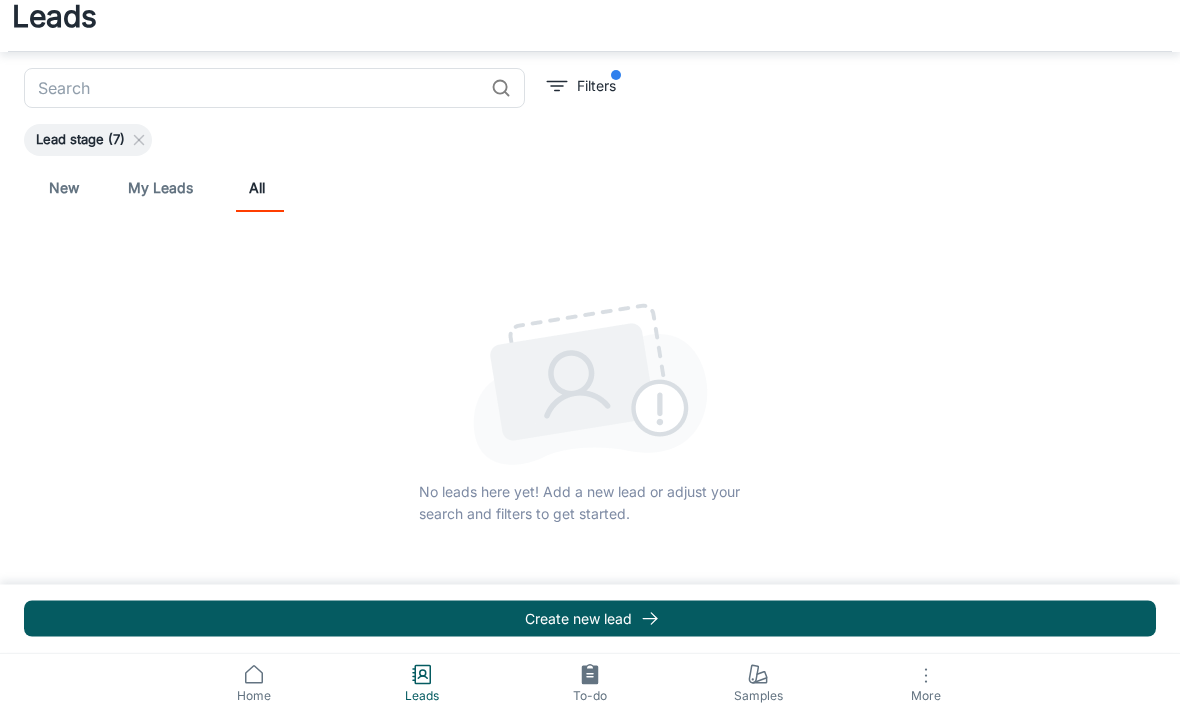 scroll, scrollTop: 18, scrollLeft: 0, axis: vertical 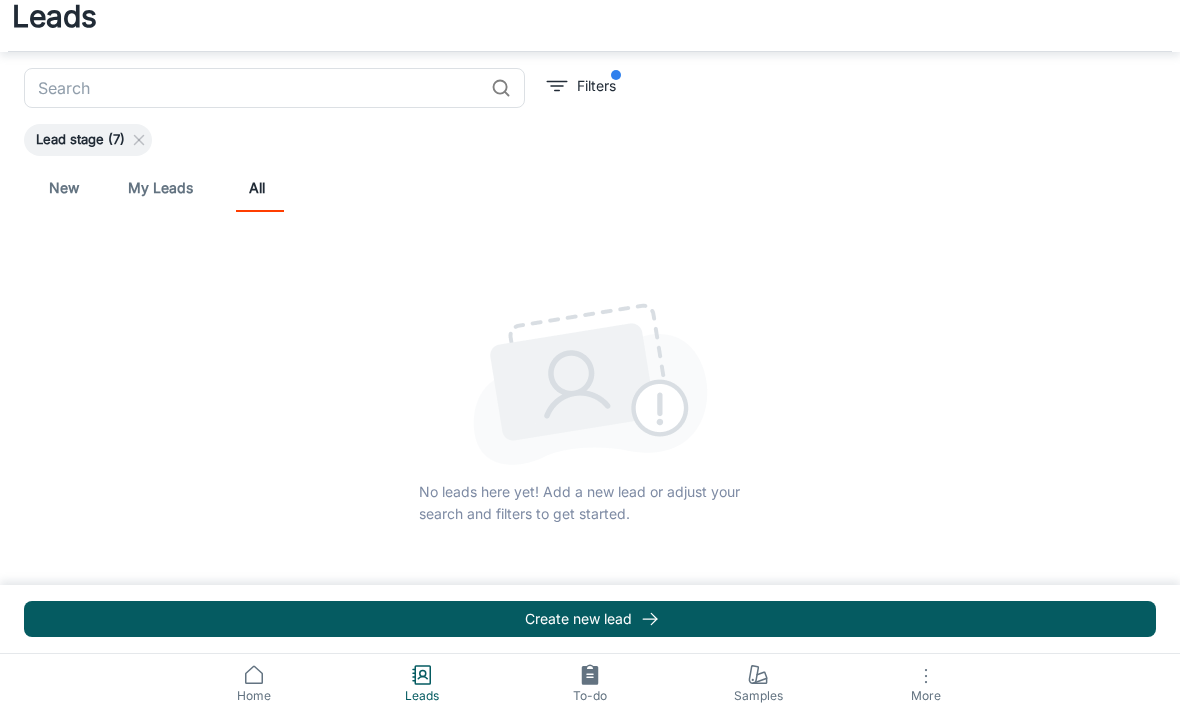 click on "Create new lead" at bounding box center (590, 619) 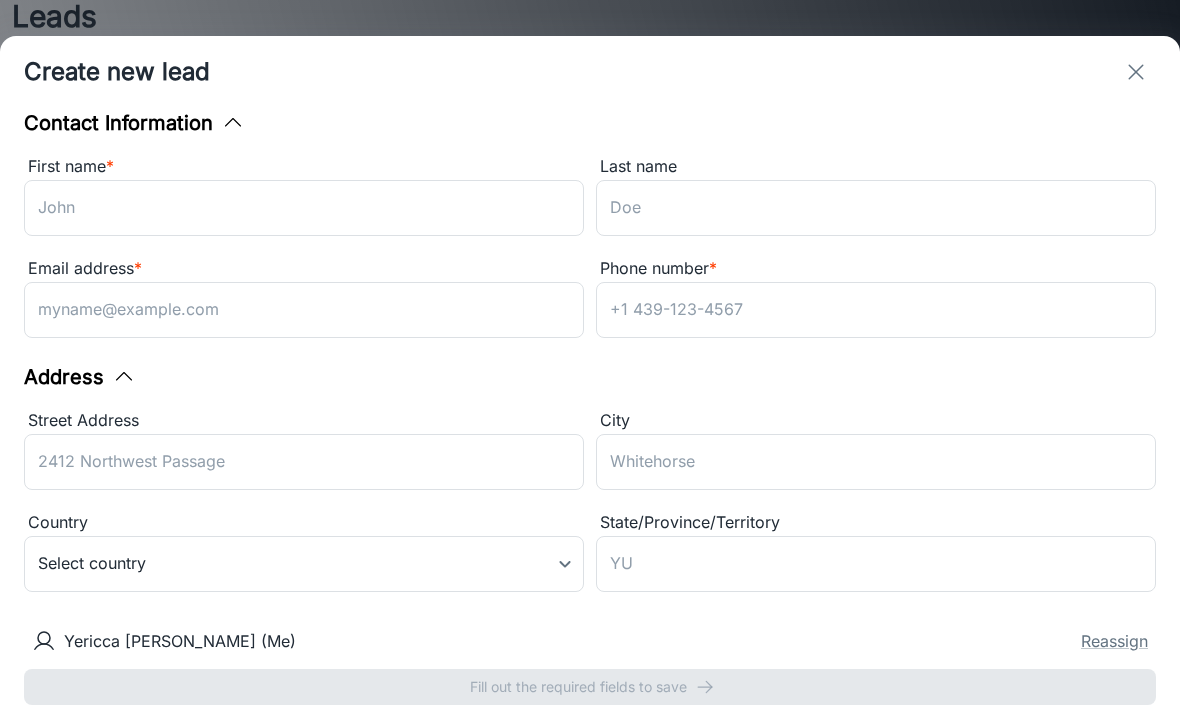 scroll, scrollTop: 0, scrollLeft: 0, axis: both 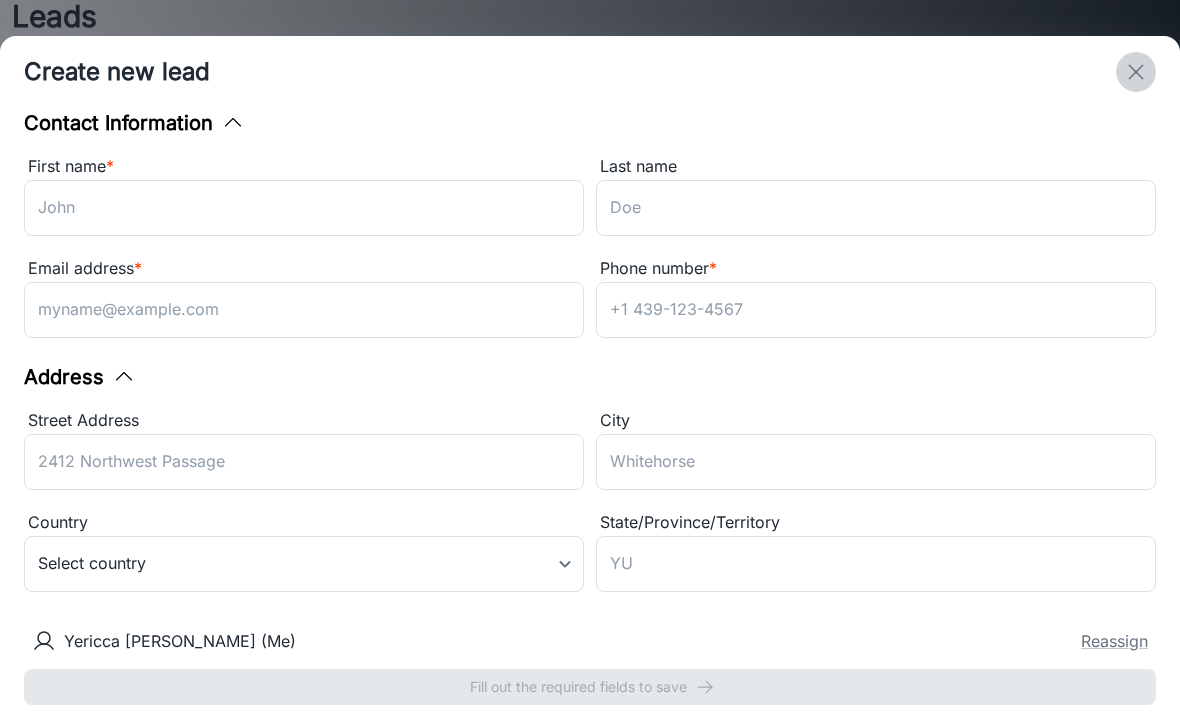 click 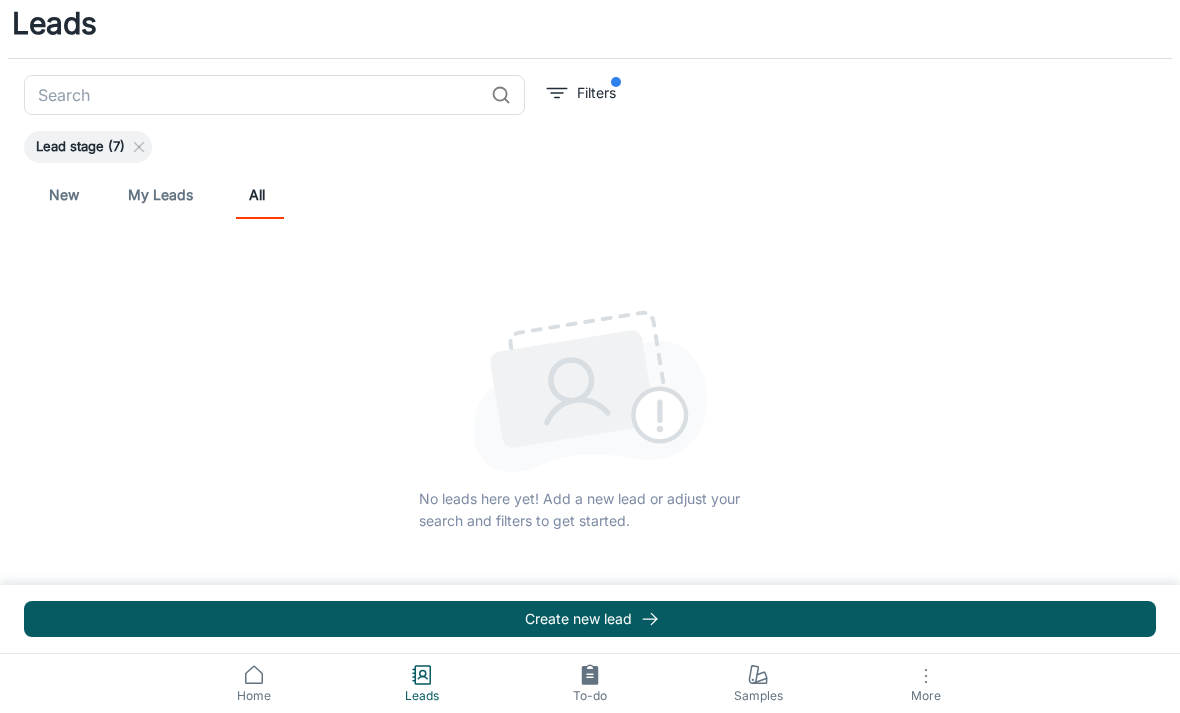 scroll, scrollTop: 0, scrollLeft: 0, axis: both 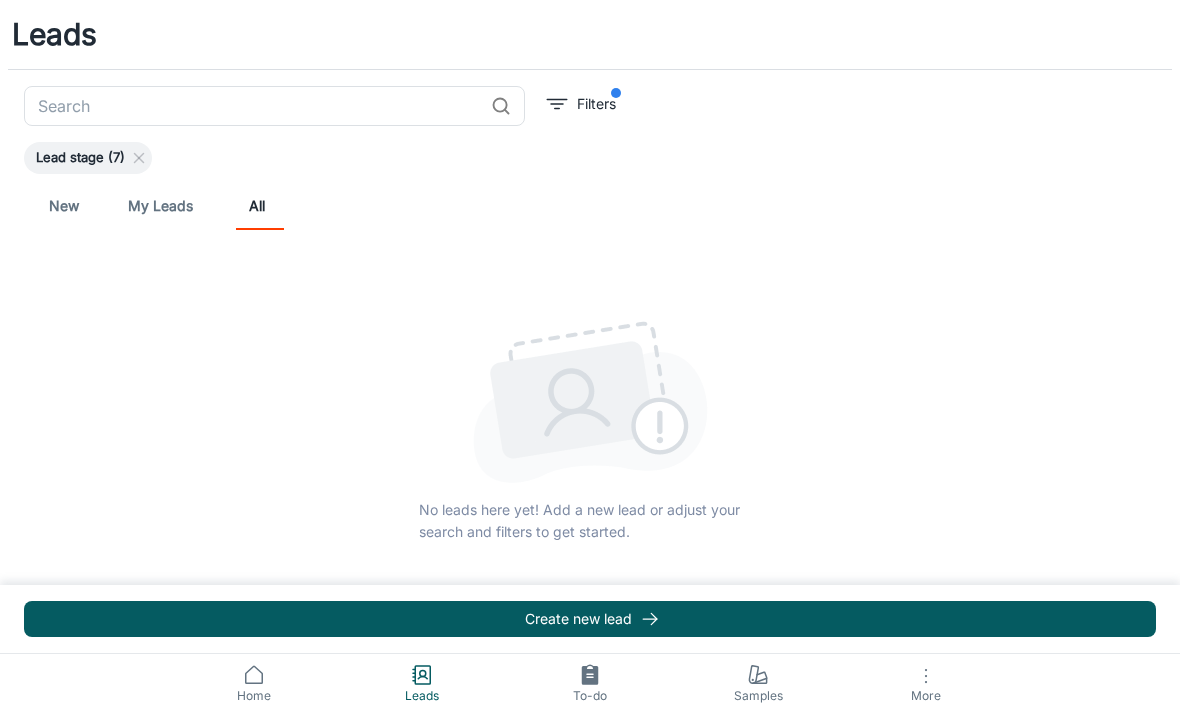 click on "Leads" at bounding box center (54, 34) 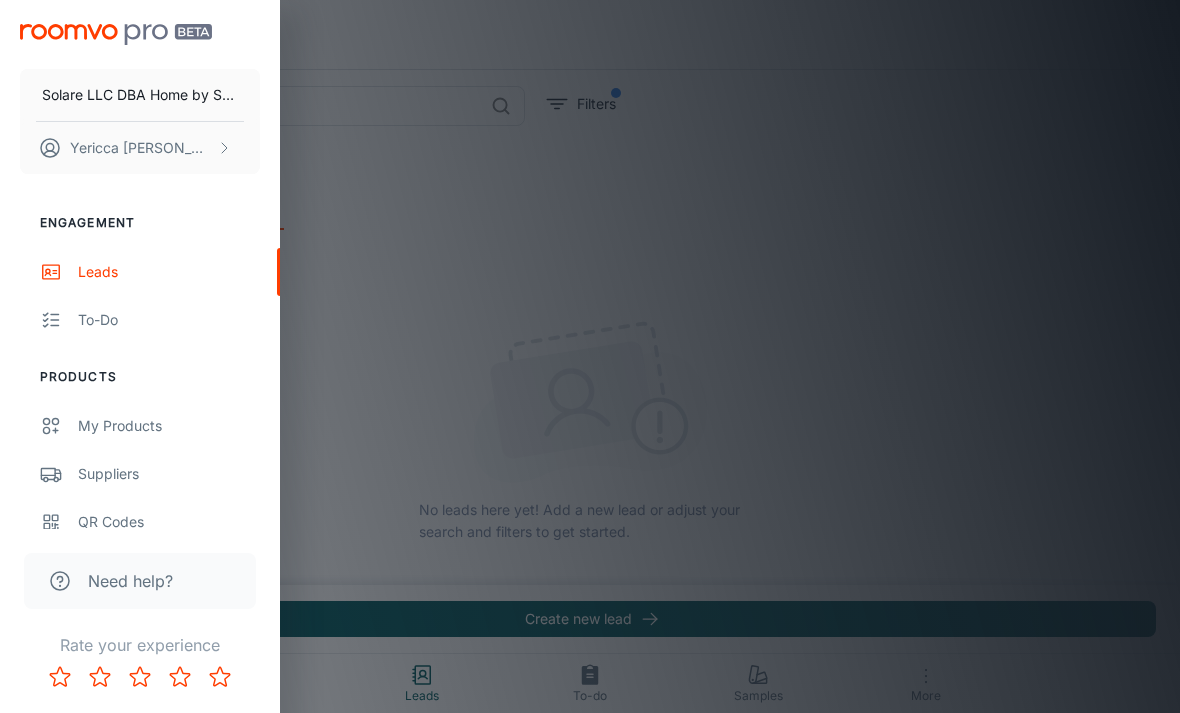 click on "Suppliers" at bounding box center (169, 474) 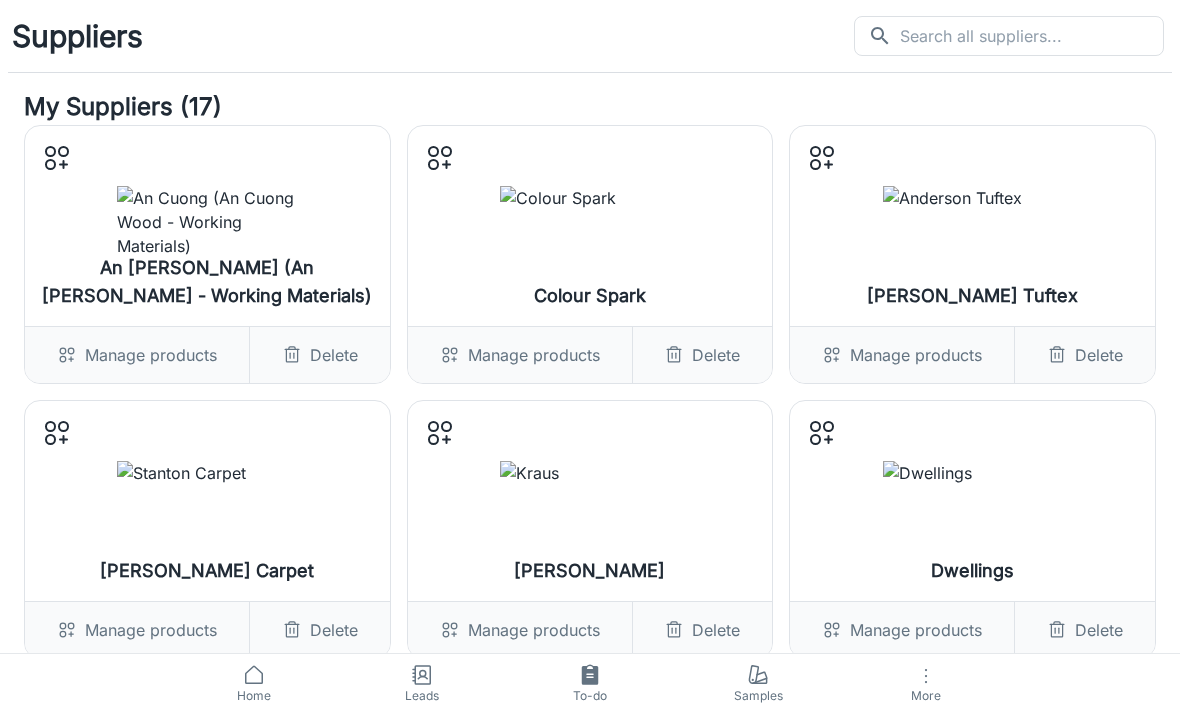 click at bounding box center (1032, 36) 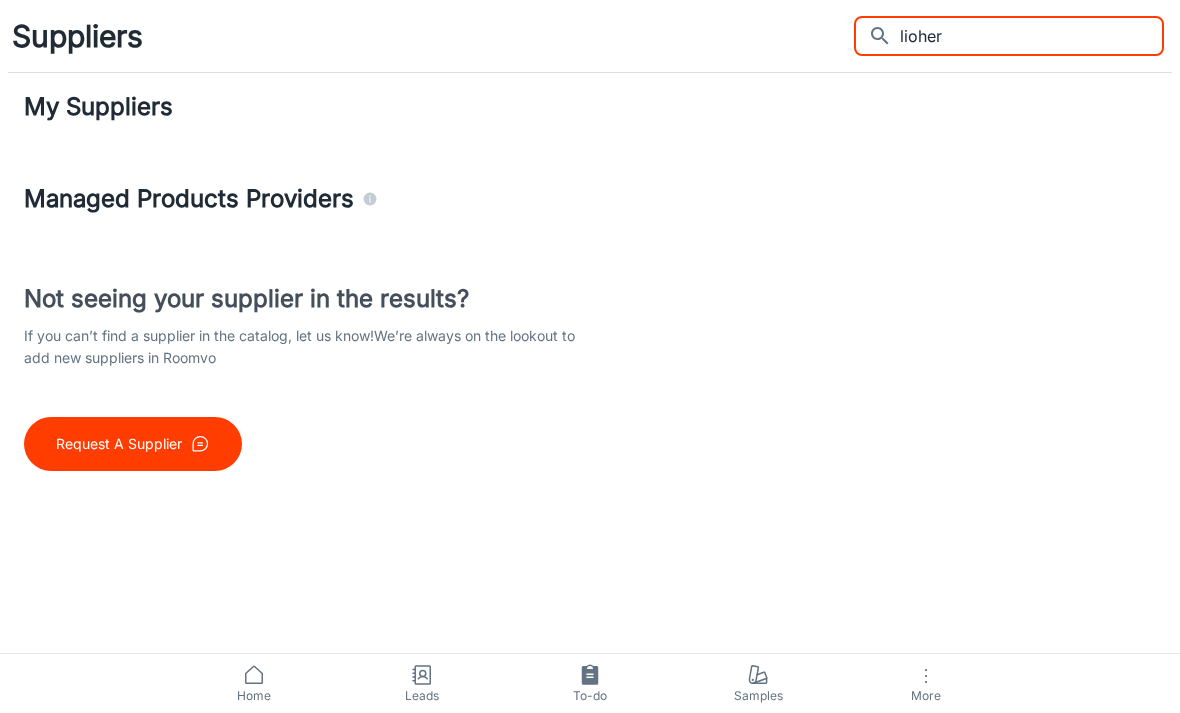 type on "lioher" 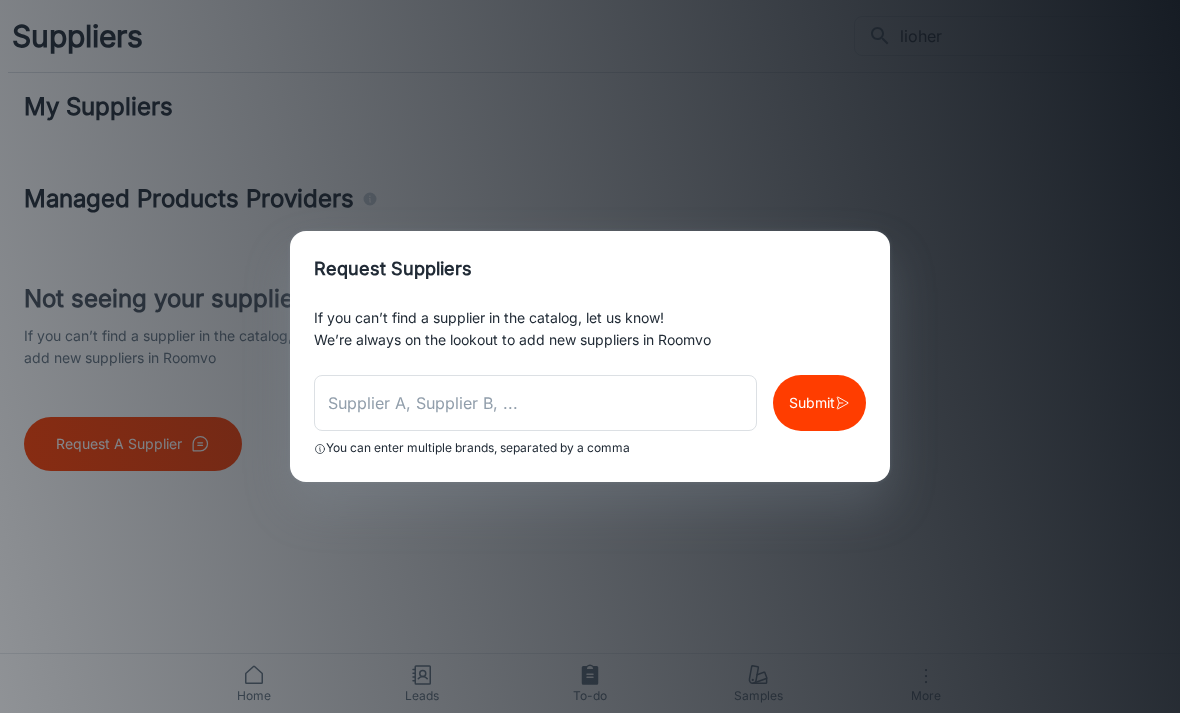 click at bounding box center (535, 403) 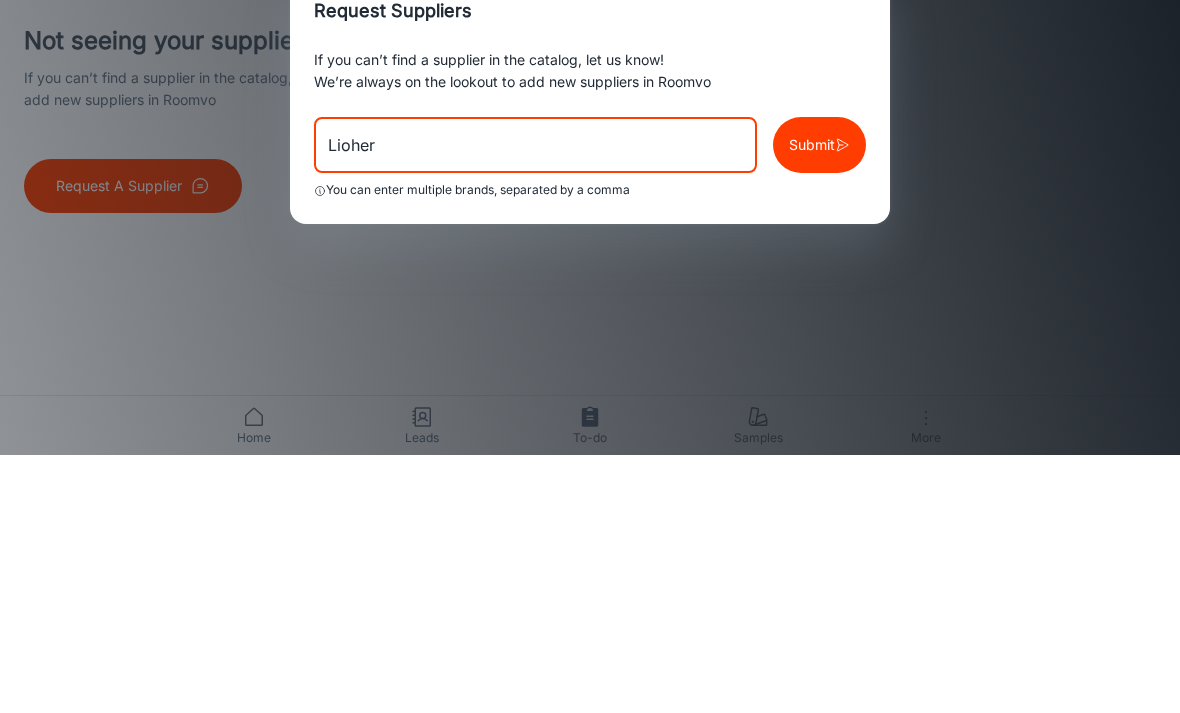 type on "Lioher" 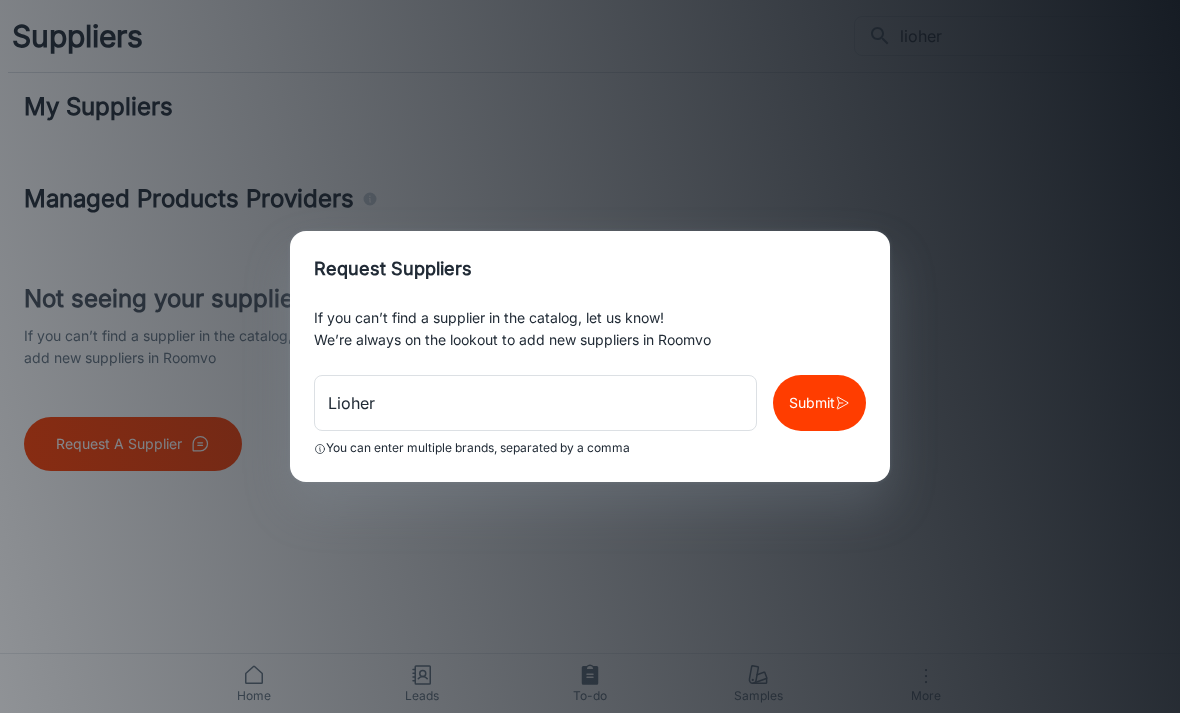 click on "Request Suppliers If you can’t find a supplier in the catalog, let us know! We’re always on the lookout to add new suppliers in Roomvo Lioher ​ Submit You can enter multiple brands, separated by a comma" at bounding box center (590, 356) 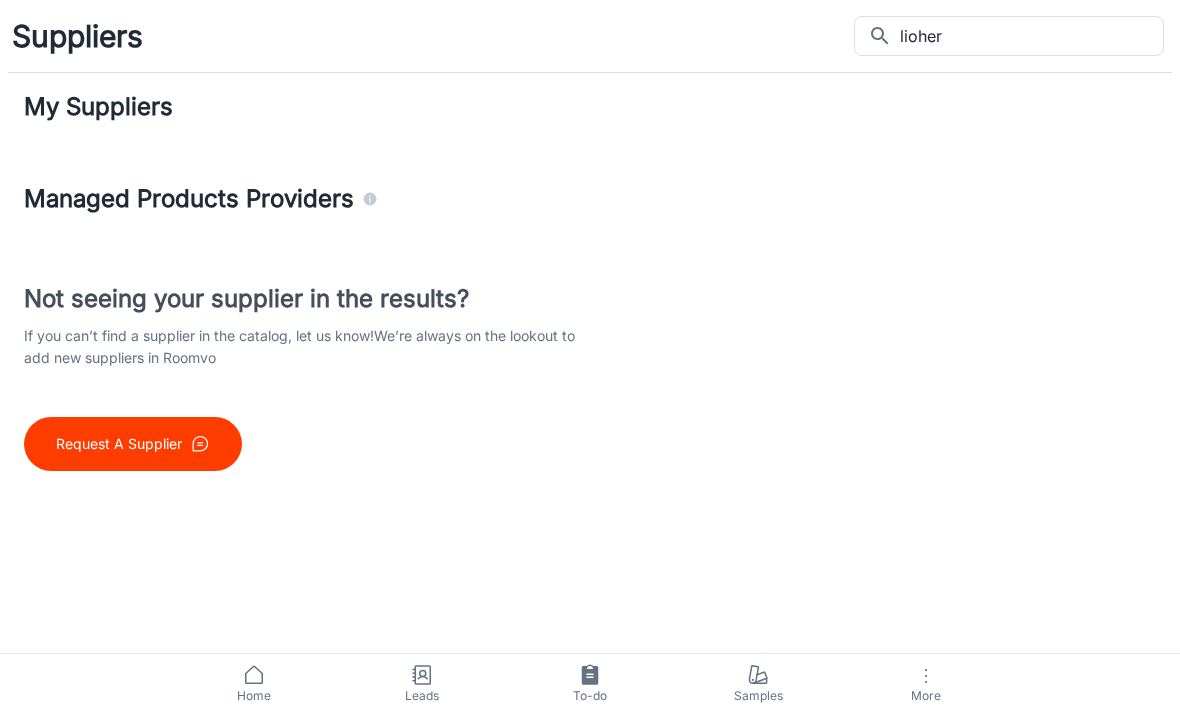 click on "lioher" at bounding box center (1032, 36) 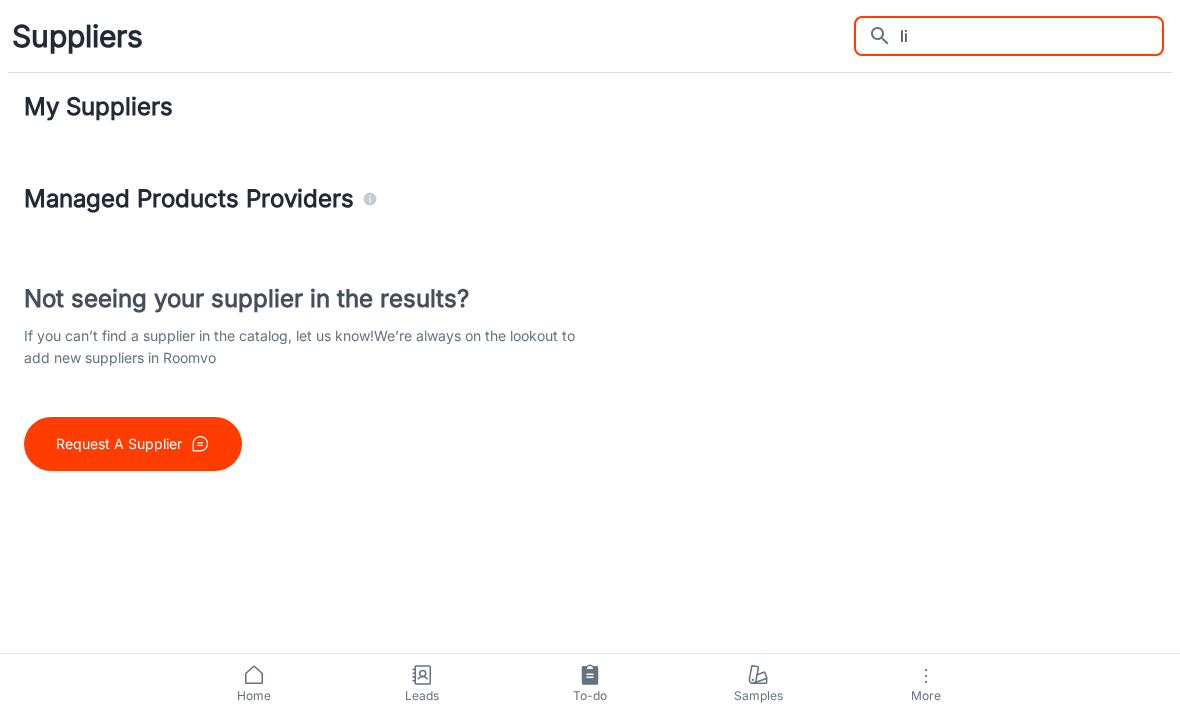 type on "l" 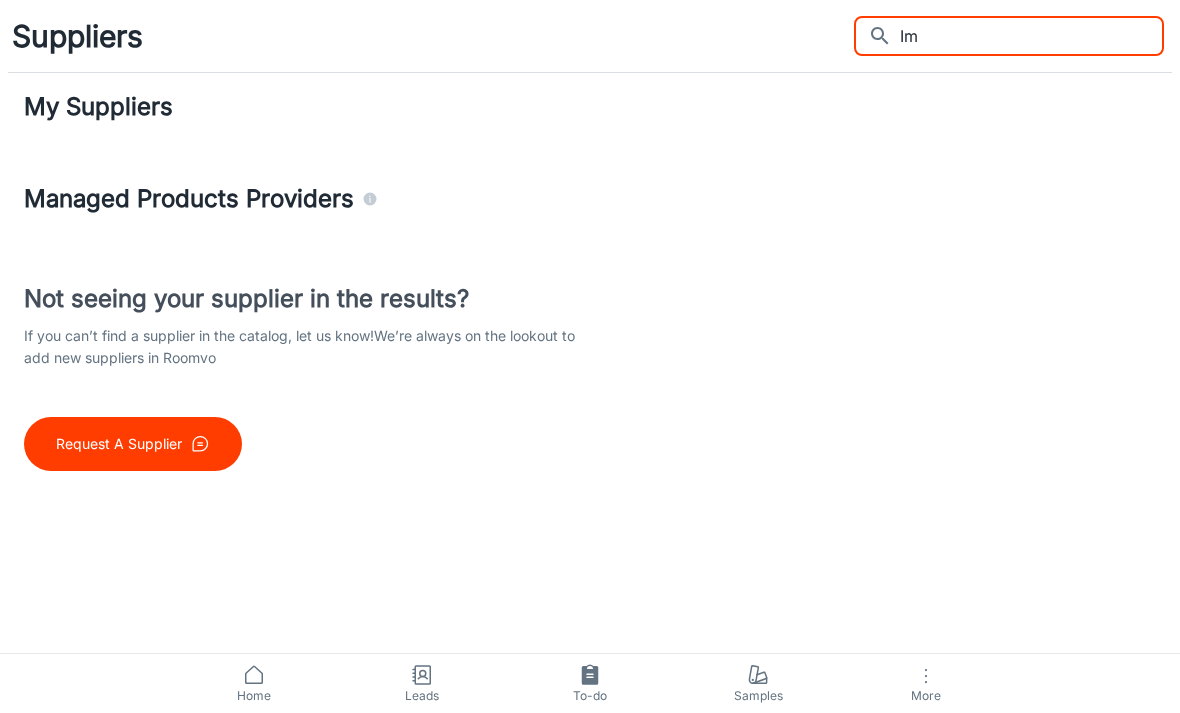 type on "I" 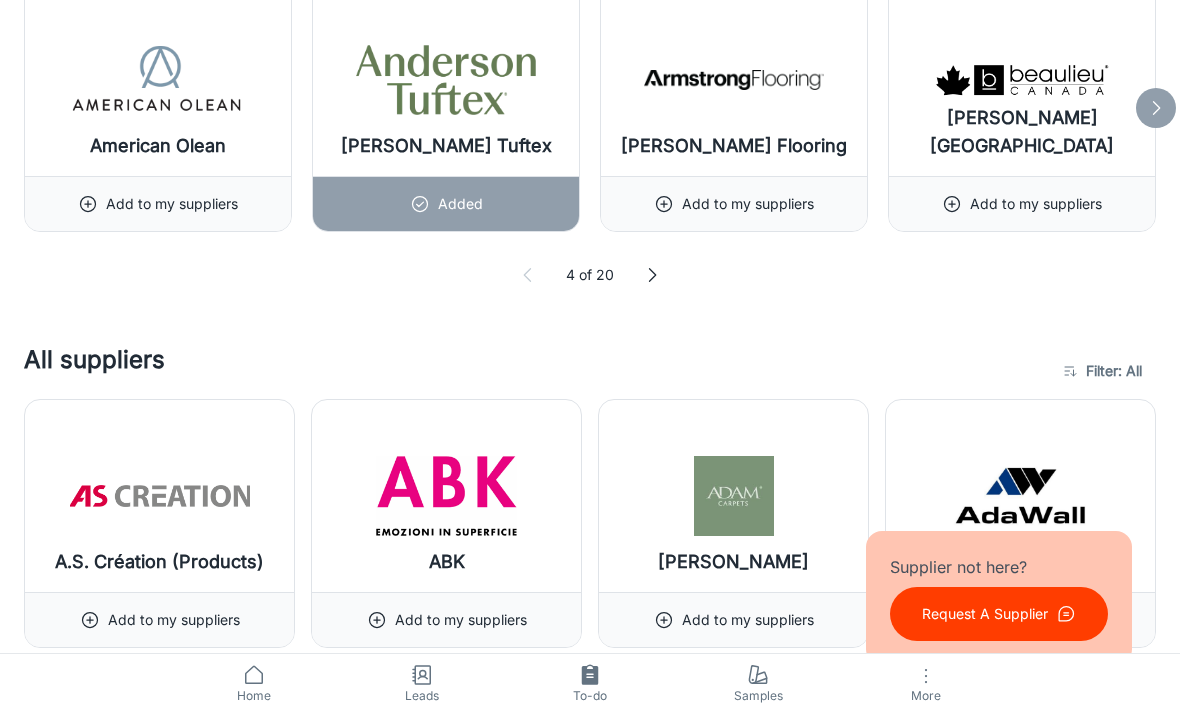 scroll, scrollTop: 1196, scrollLeft: 0, axis: vertical 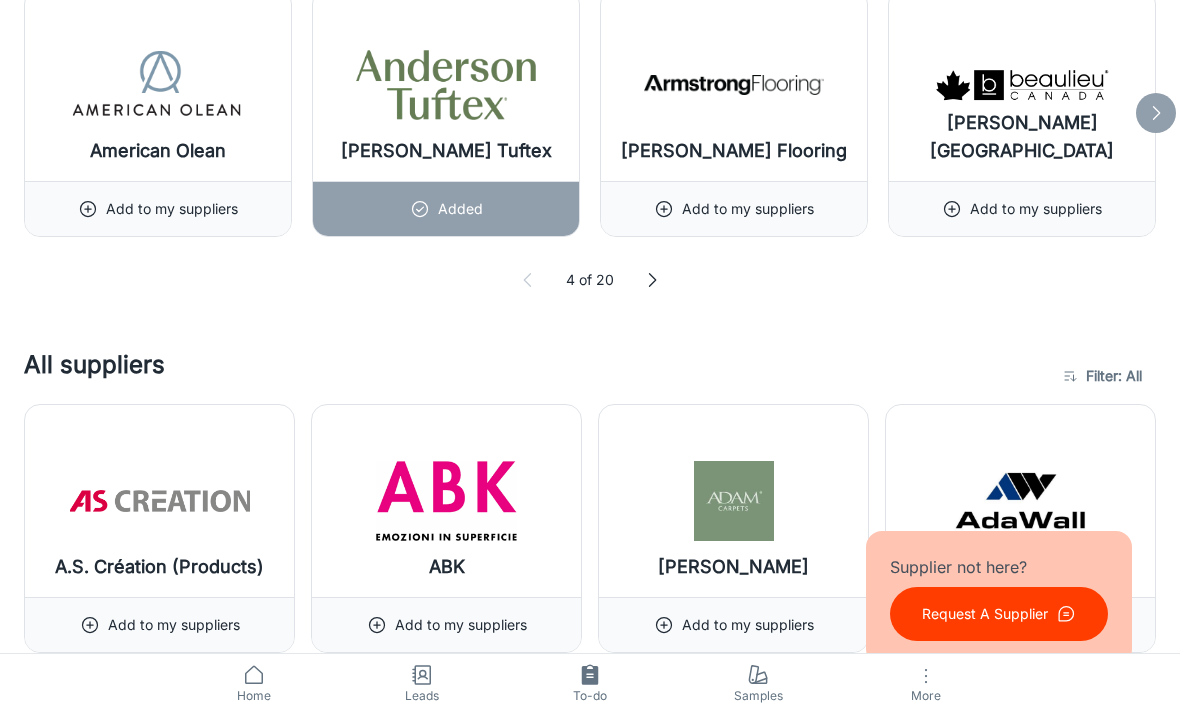 type 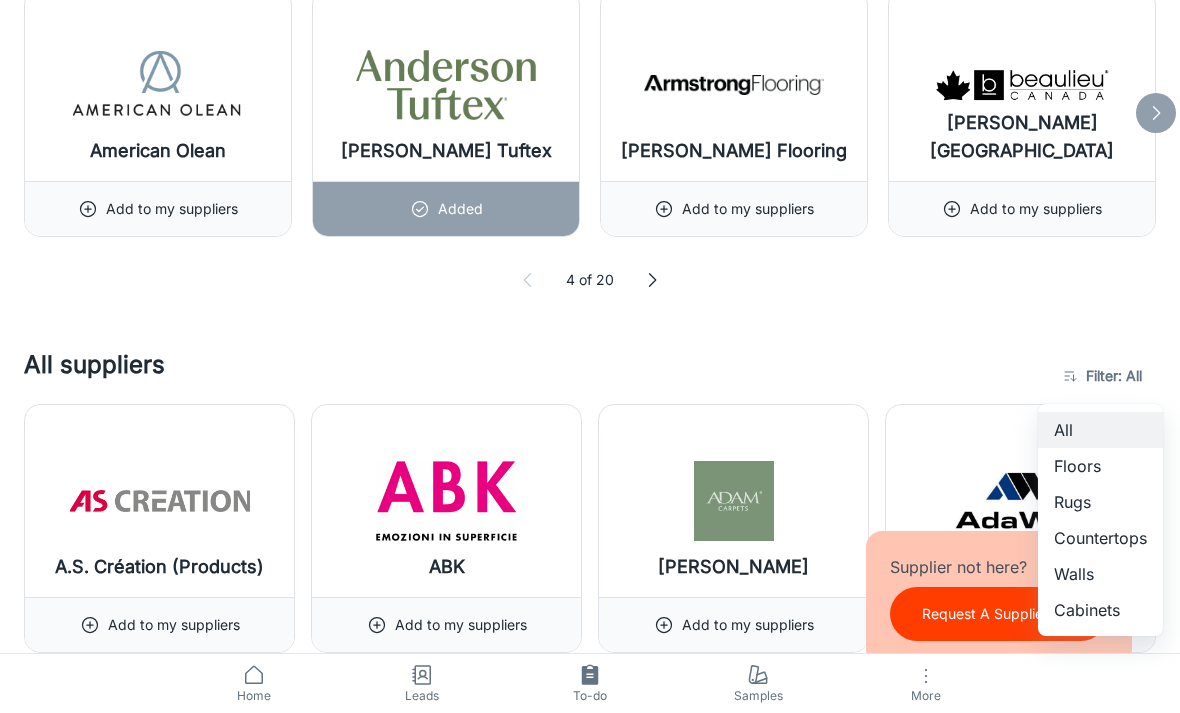 click on "Cabinets" at bounding box center (1100, 610) 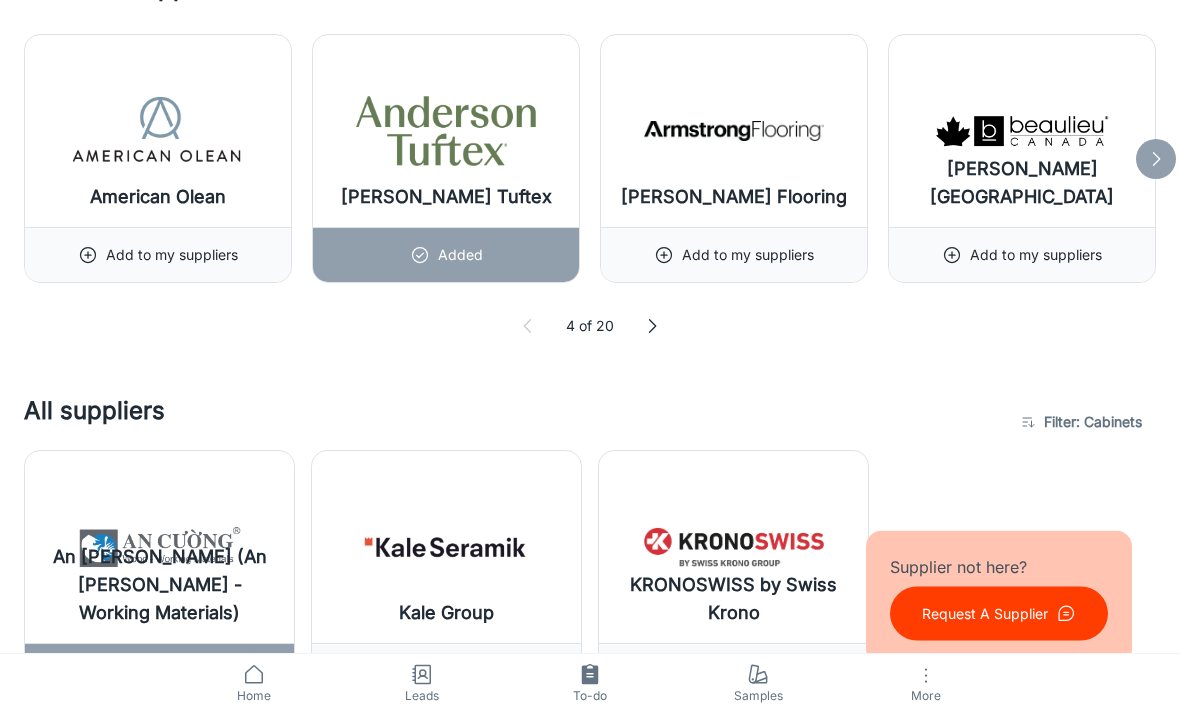 scroll, scrollTop: 1143, scrollLeft: 0, axis: vertical 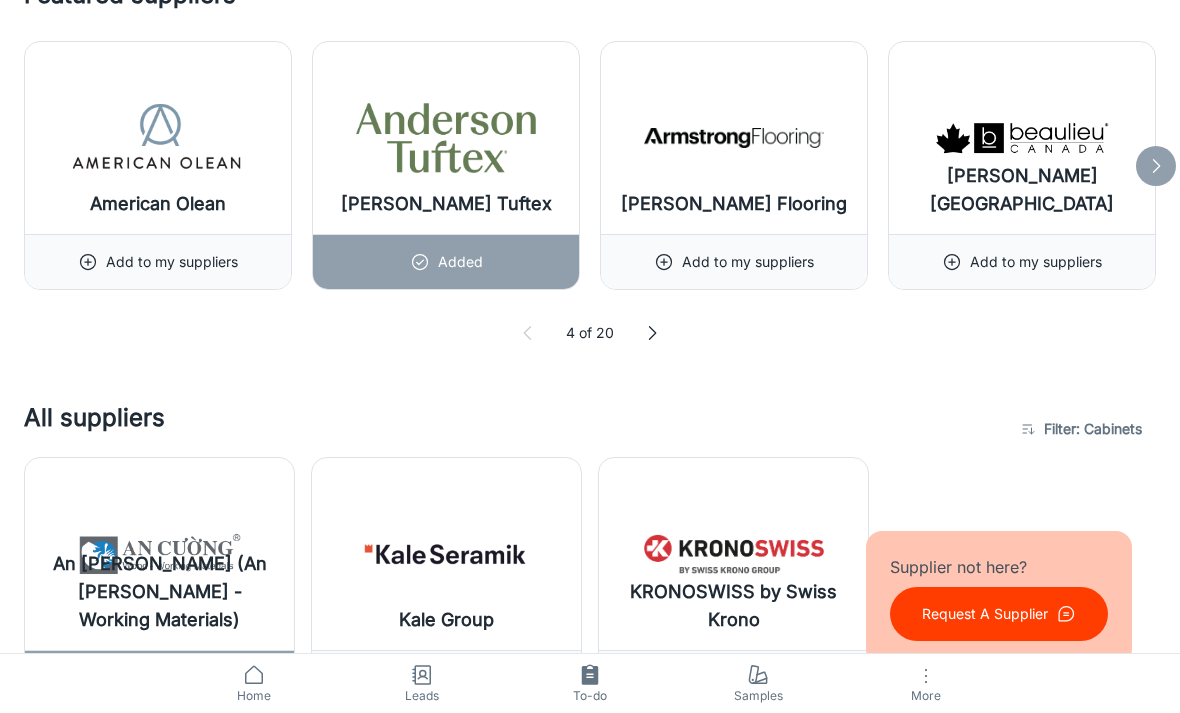 click on "Suppliers ​ ​ My Suppliers   (17) An Cuong (An Cuong Wood - Working Materials) Manage products Delete Colour Spark Manage products Delete Anderson Tuftex Manage products Delete Stanton Carpet Manage products Delete Kraus Manage products Delete Dwellings Manage products Delete Interface Manage products Delete Southwind Building Products Manage products Delete Karndean USA Manage products Delete View More Managed Products Providers Featured suppliers American Olean Add to my suppliers Anderson Tuftex Added Armstrong Flooring Add to my suppliers Beaulieu Canada Add to my suppliers 4 of 20 All suppliers Filter : Cabinets 6 ​ An Cuong (An Cuong Wood - Working Materials) Added Kale Group Add to my suppliers KRONOSWISS by Swiss Krono Add to my suppliers Not seeing your supplier in the results? If you can’t find a supplier in the catalog, let us know! We’re always on the lookout to add new suppliers in Roomvo Request A Supplier Supplier not here? Request A Supplier Home Leads To-do Samples More Roomvo PRO" at bounding box center (590, -787) 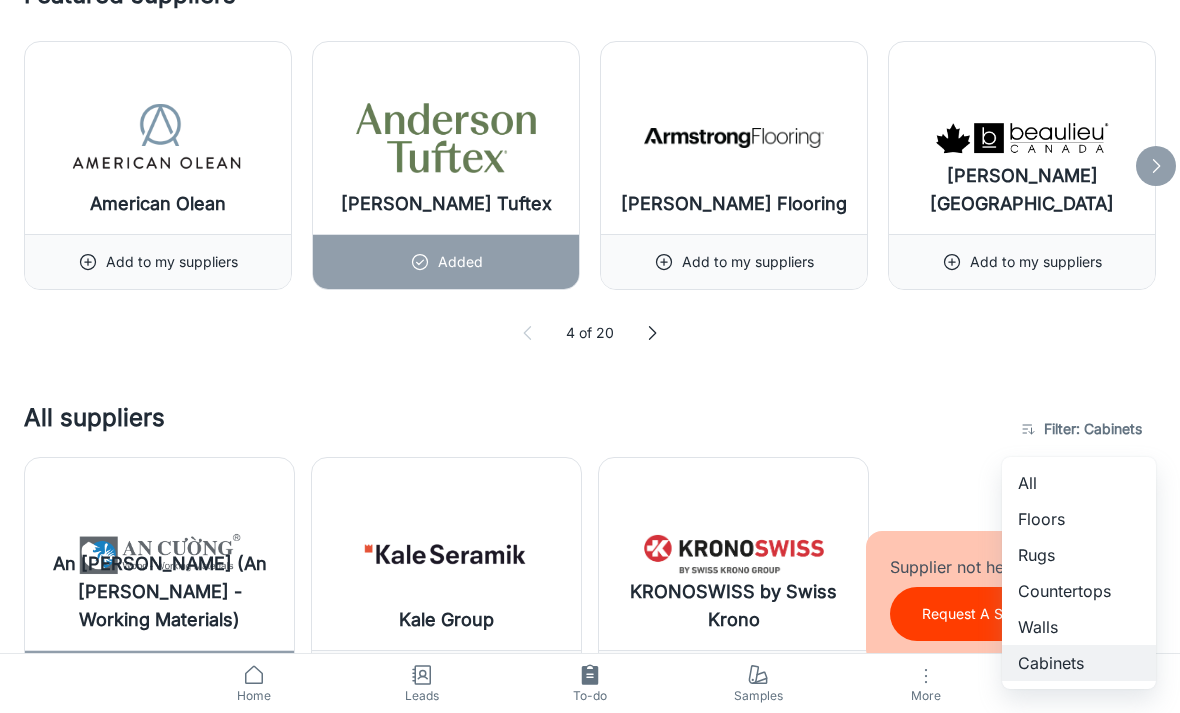 click on "Walls" at bounding box center [1079, 627] 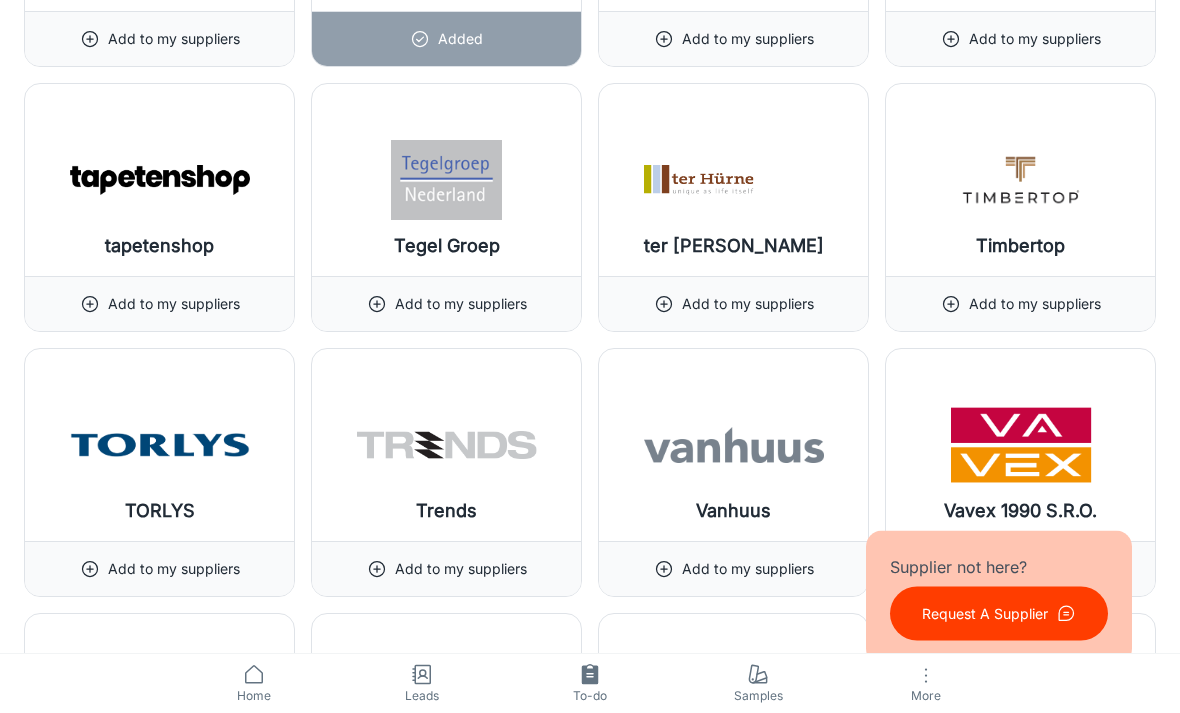 scroll, scrollTop: 7346, scrollLeft: 0, axis: vertical 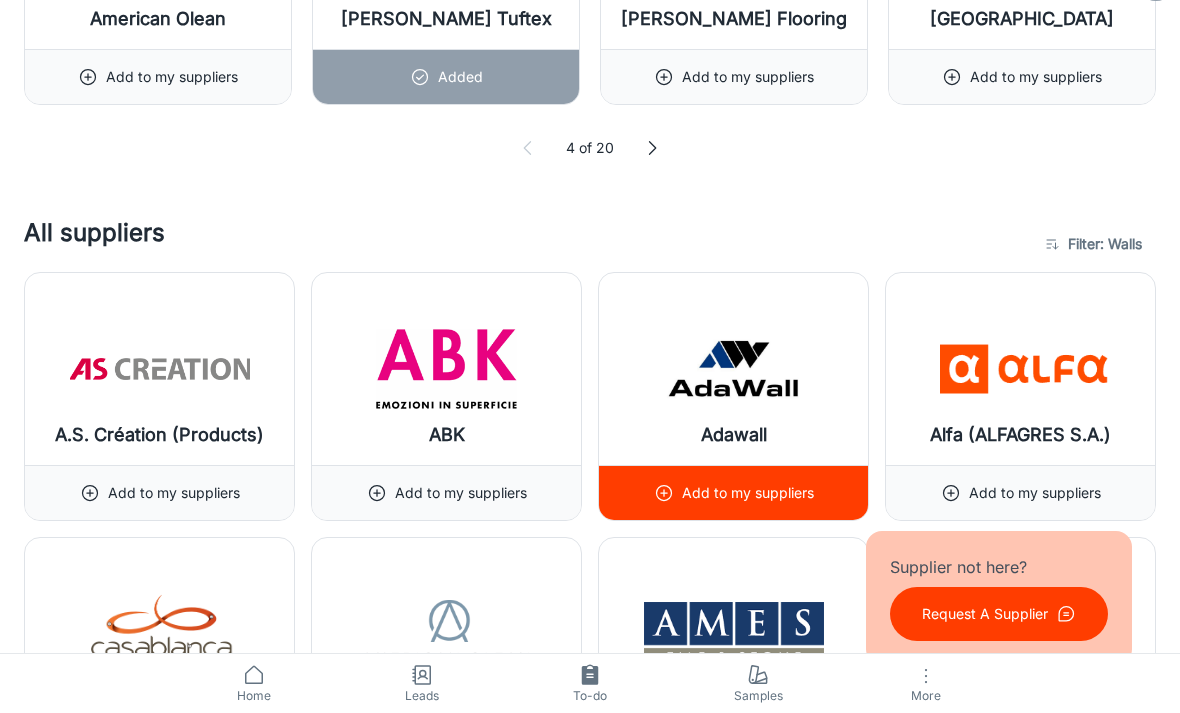 click at bounding box center (734, 369) 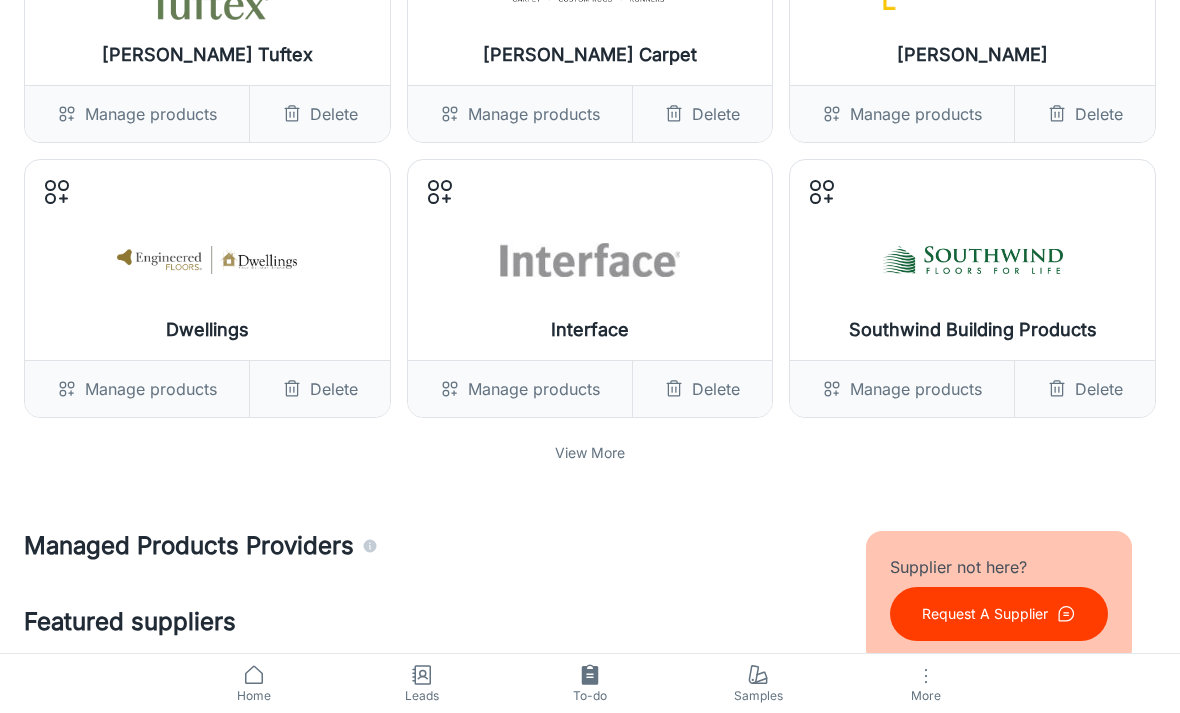 scroll, scrollTop: 515, scrollLeft: 0, axis: vertical 